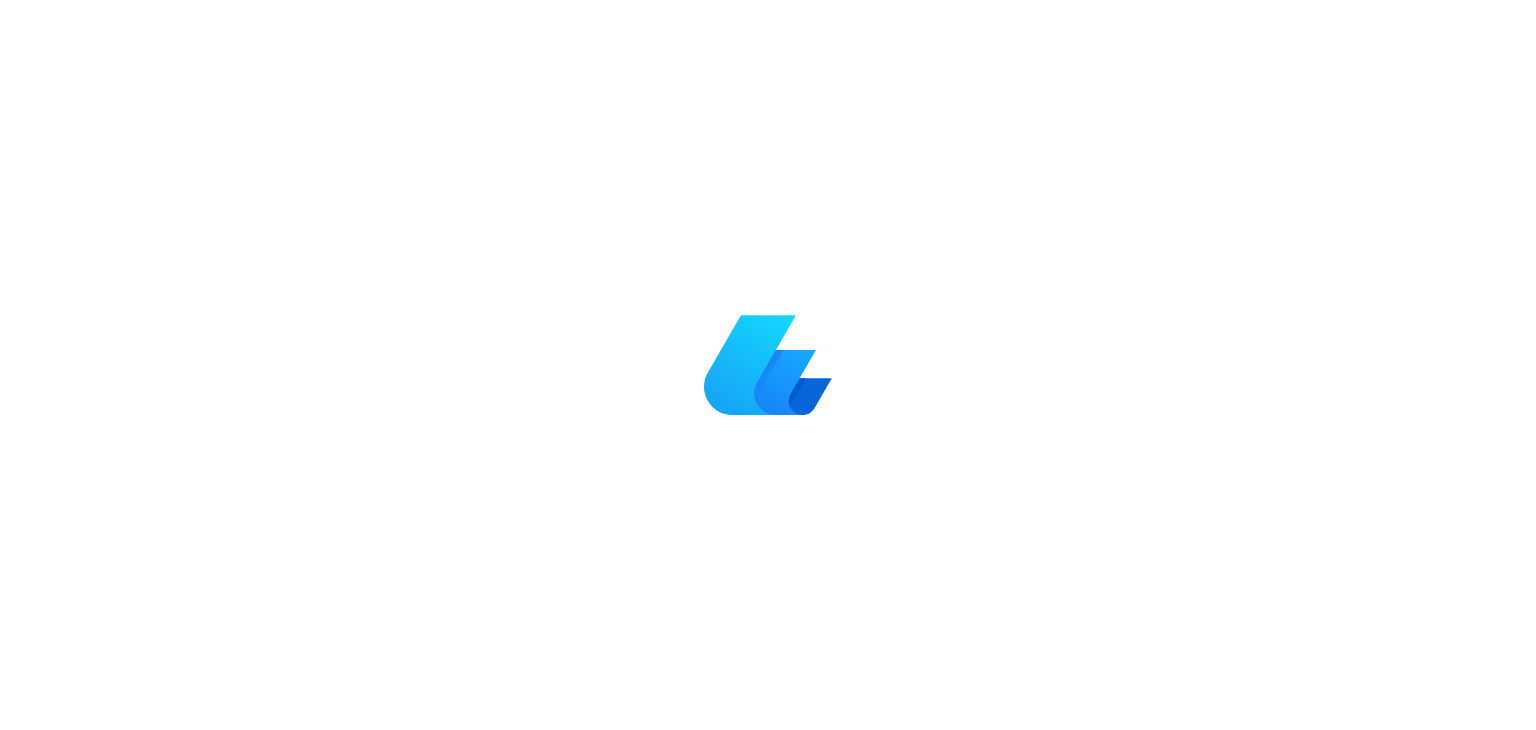 scroll, scrollTop: 0, scrollLeft: 0, axis: both 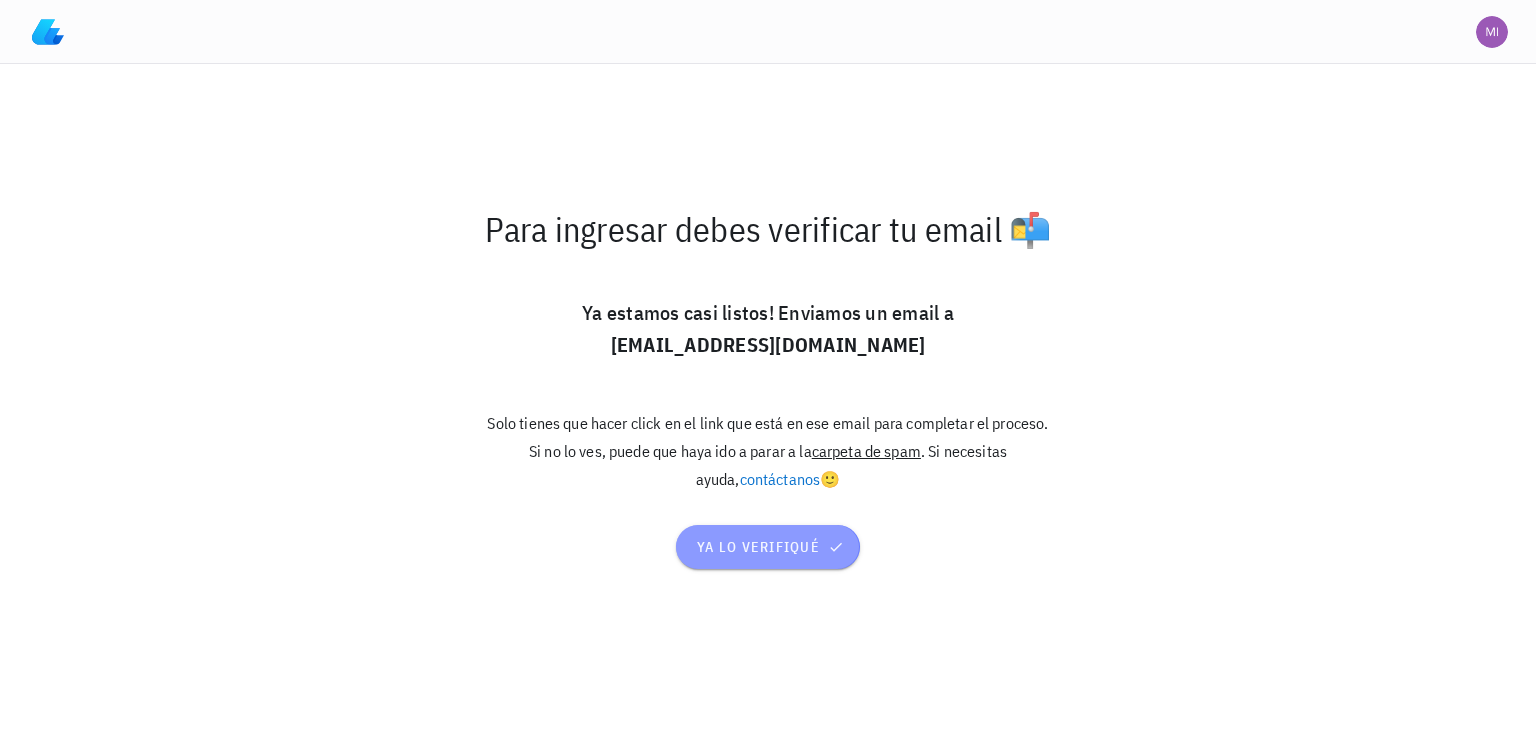 click on "ya lo verifiqué" at bounding box center (768, 547) 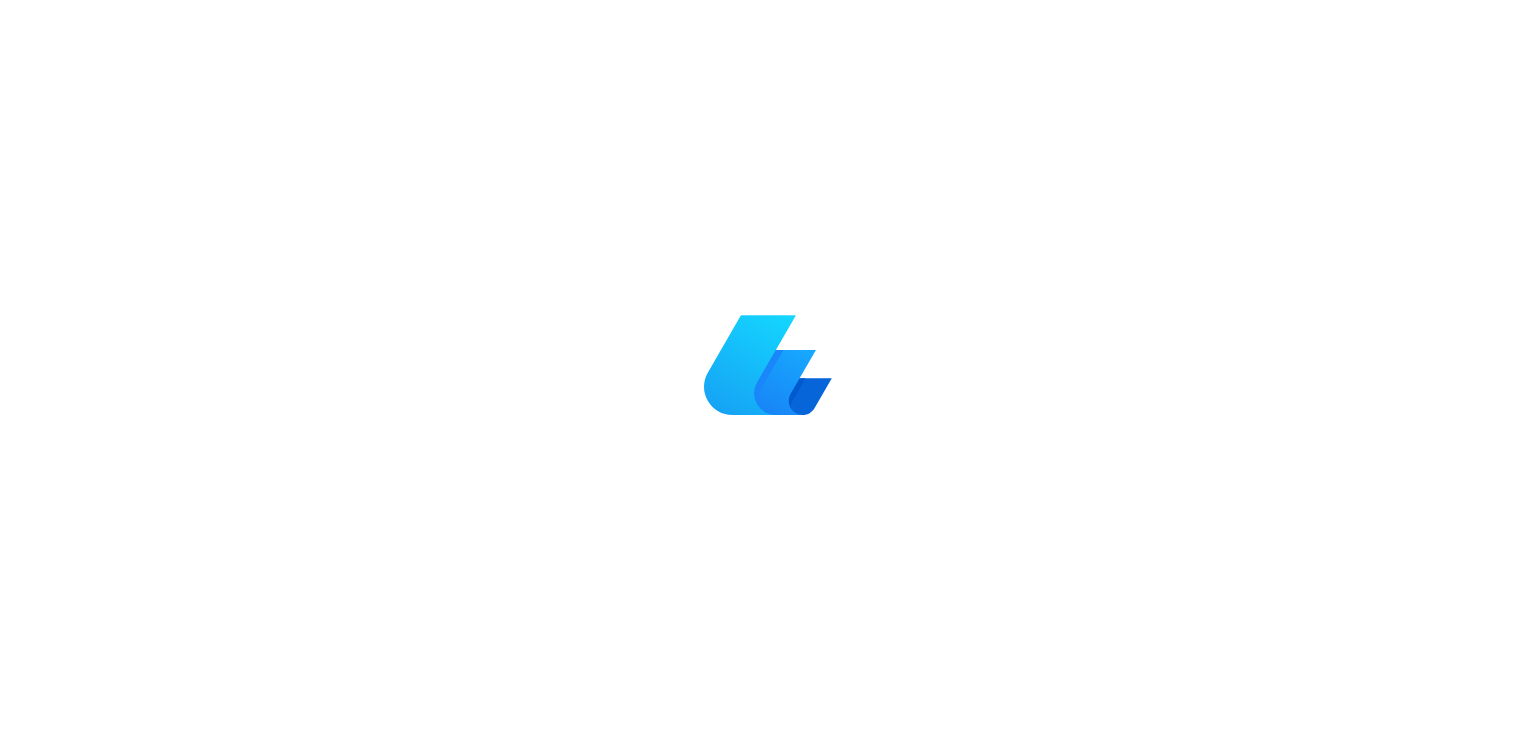 scroll, scrollTop: 0, scrollLeft: 0, axis: both 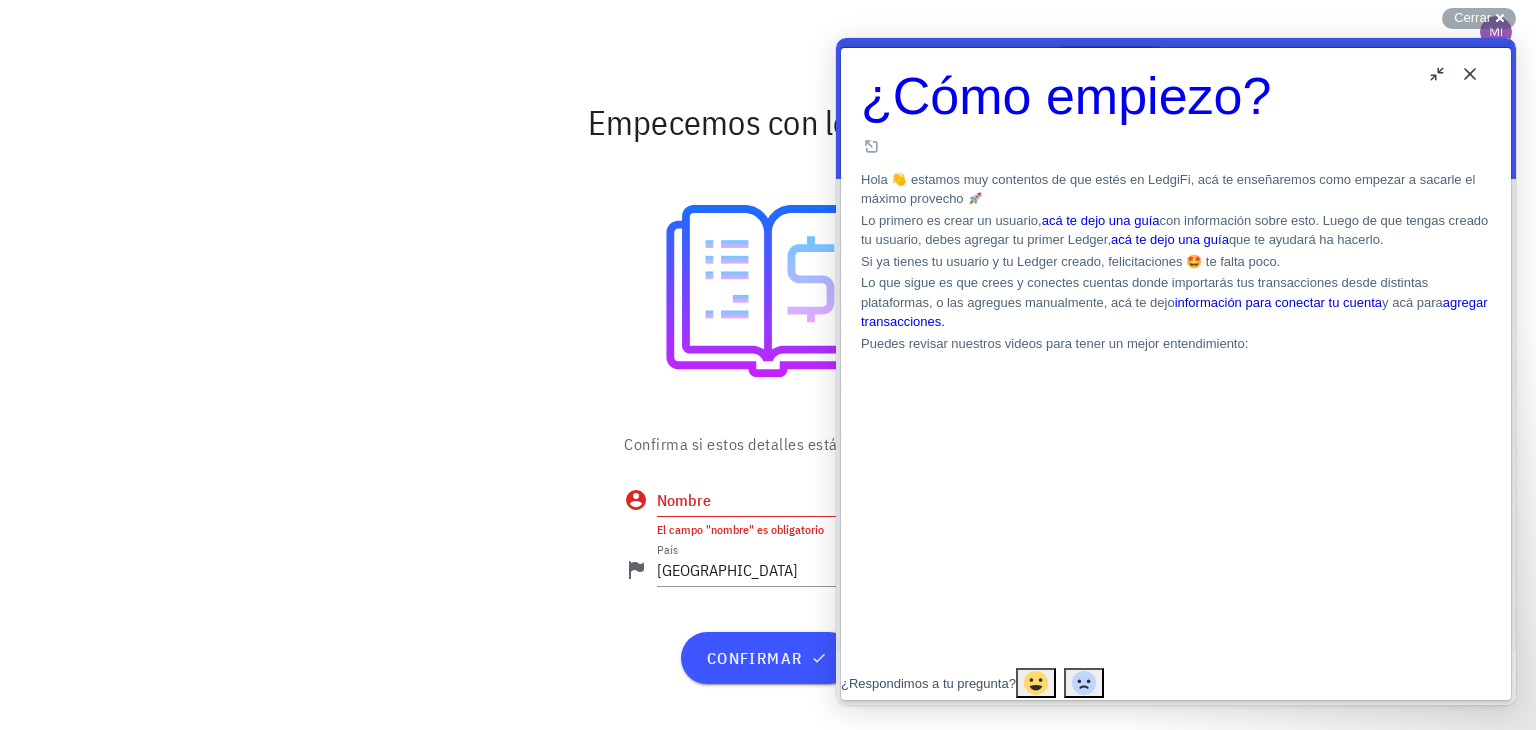 click on "Close" at bounding box center (1470, 74) 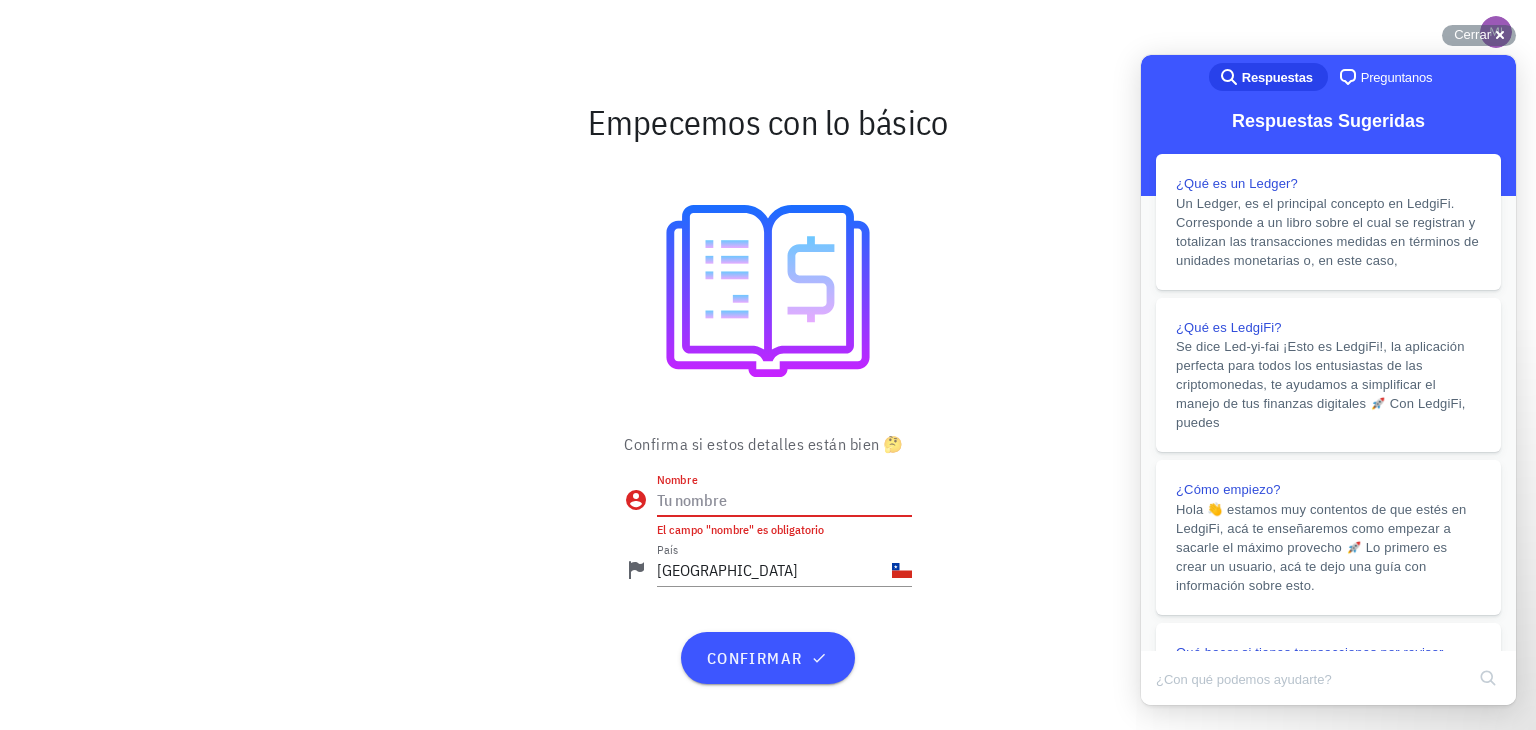 click on "Nombre" at bounding box center (784, 500) 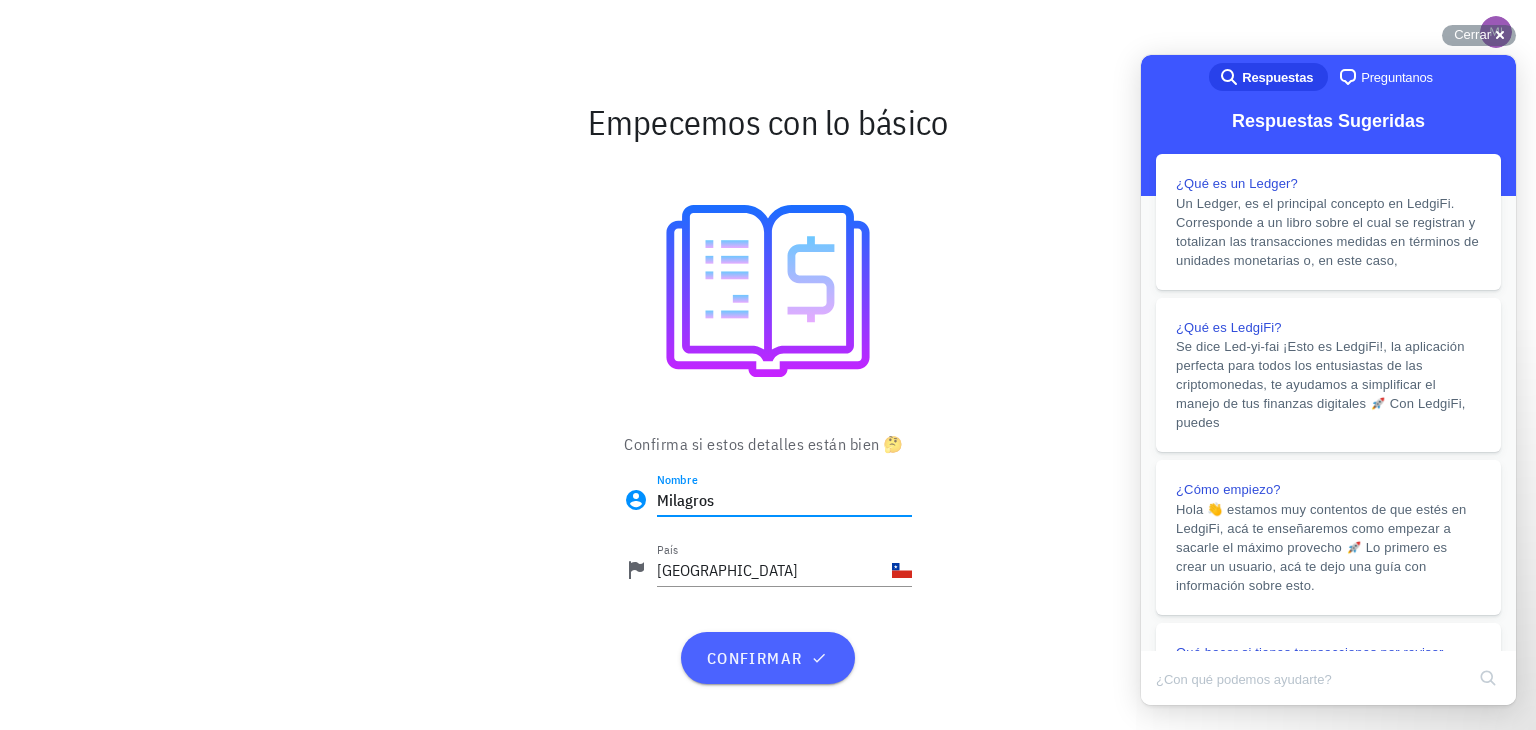 type on "Milagros" 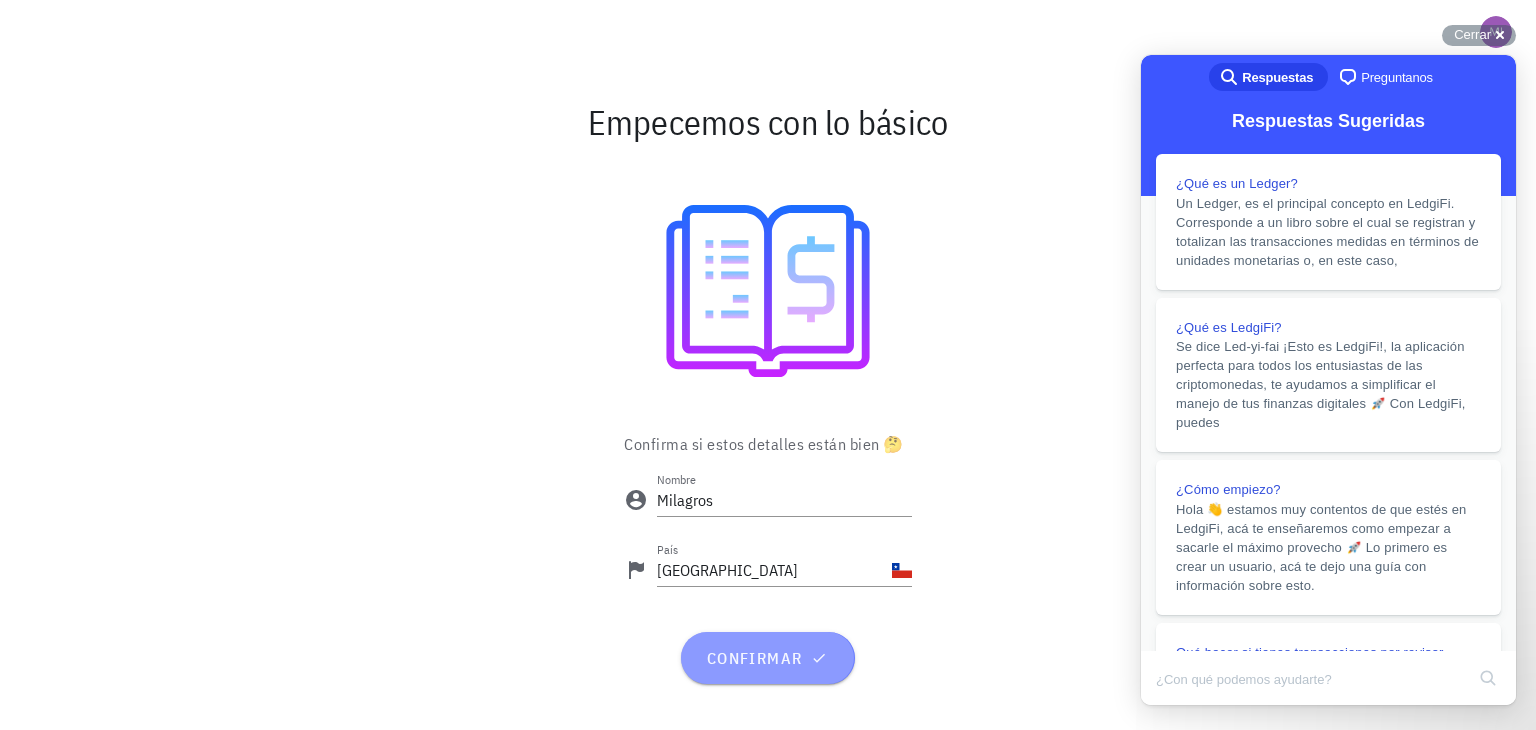 click on "confirmar" at bounding box center (767, 658) 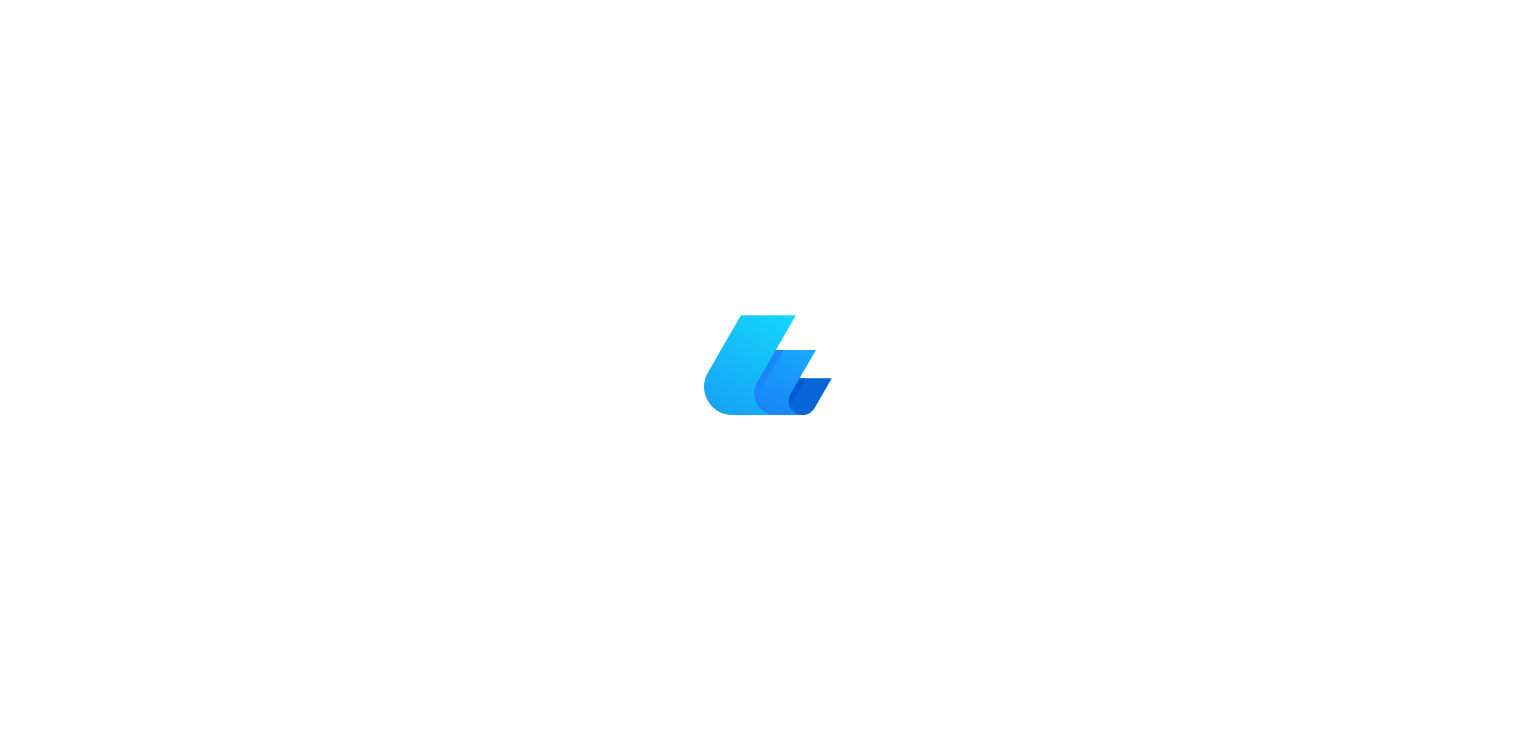 scroll, scrollTop: 0, scrollLeft: 0, axis: both 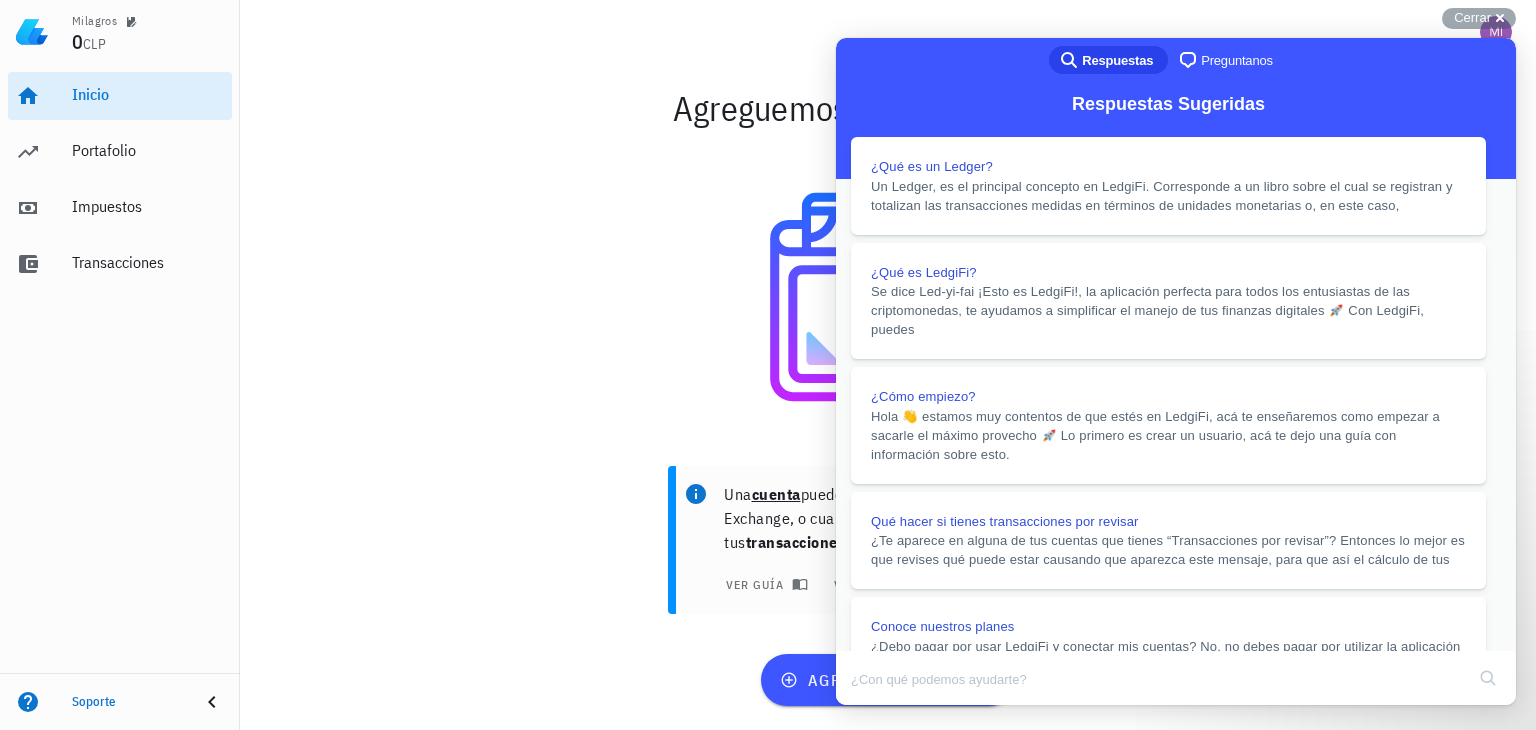 click on "Close" at bounding box center (855, 719) 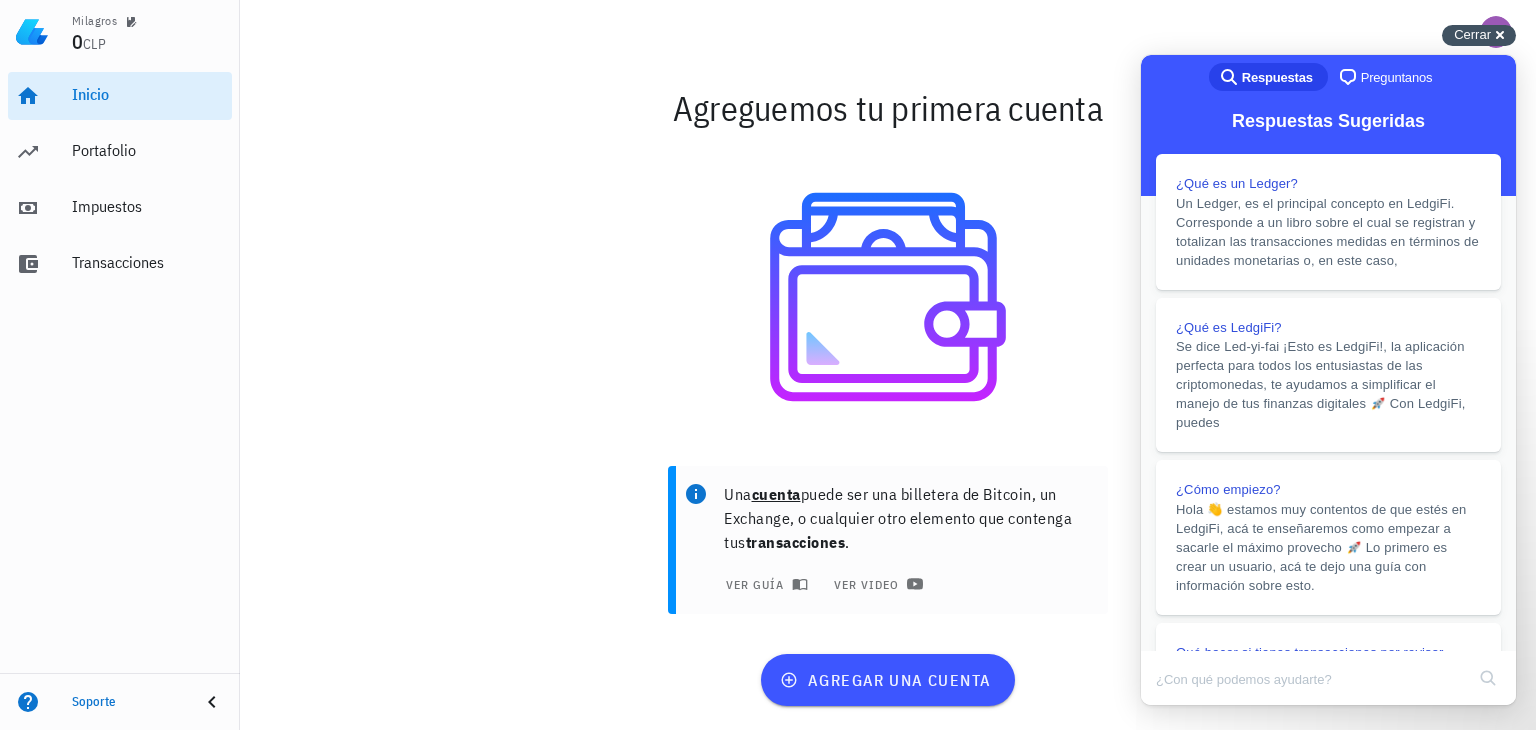 click on "Cerrar cross-small" at bounding box center (1479, 35) 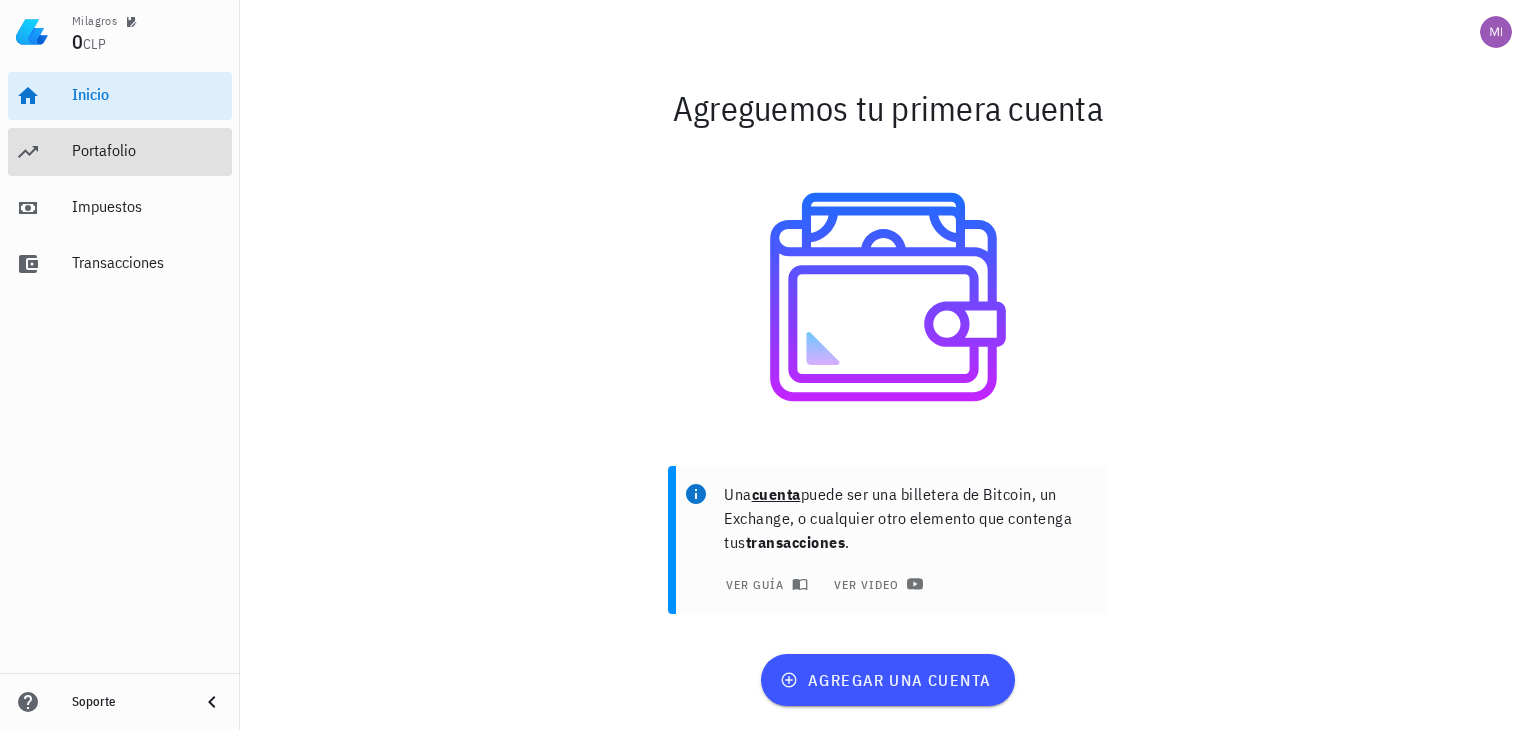 click on "Portafolio" at bounding box center [148, 150] 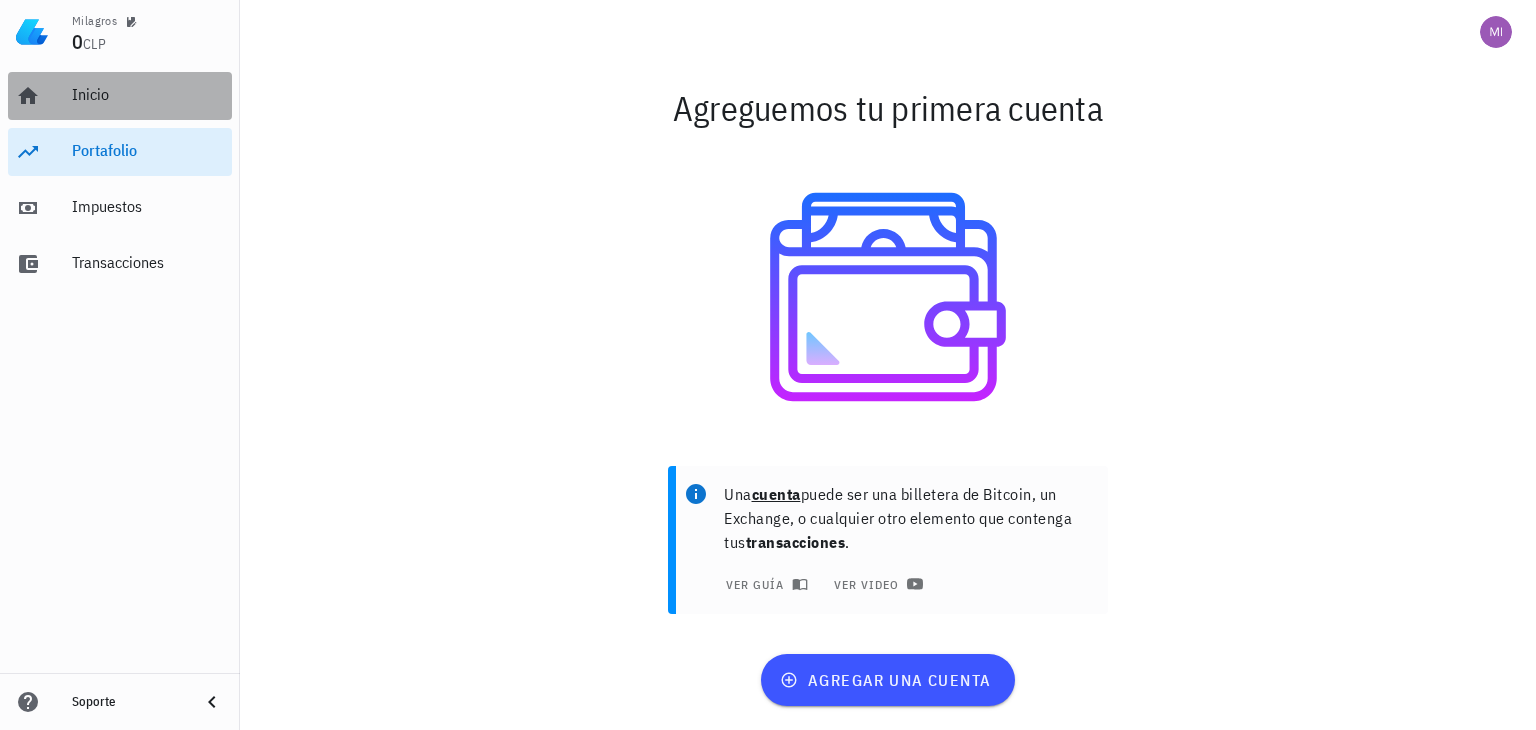 click on "Inicio" at bounding box center [120, 96] 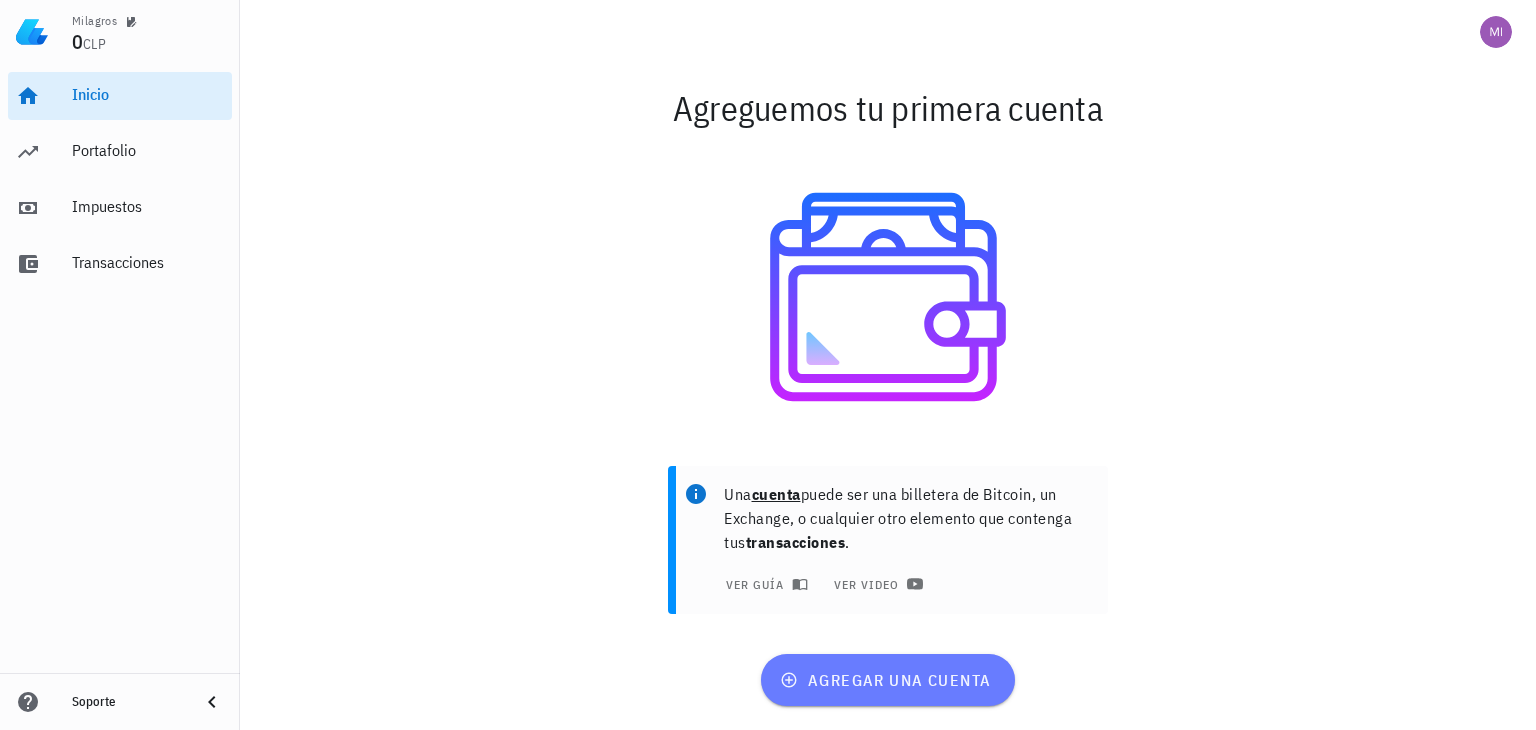 click on "agregar una cuenta" at bounding box center [887, 680] 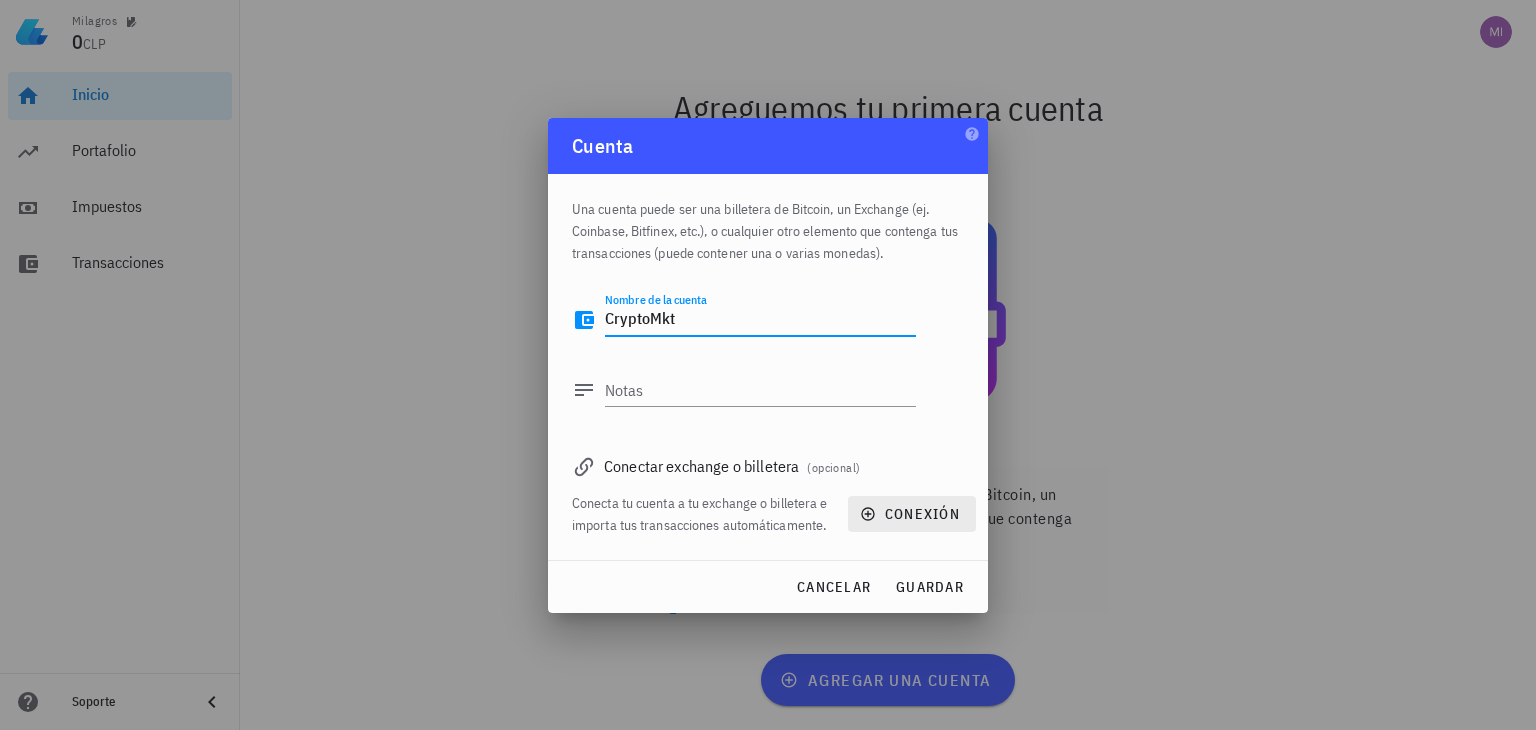 type on "CryptoMkt" 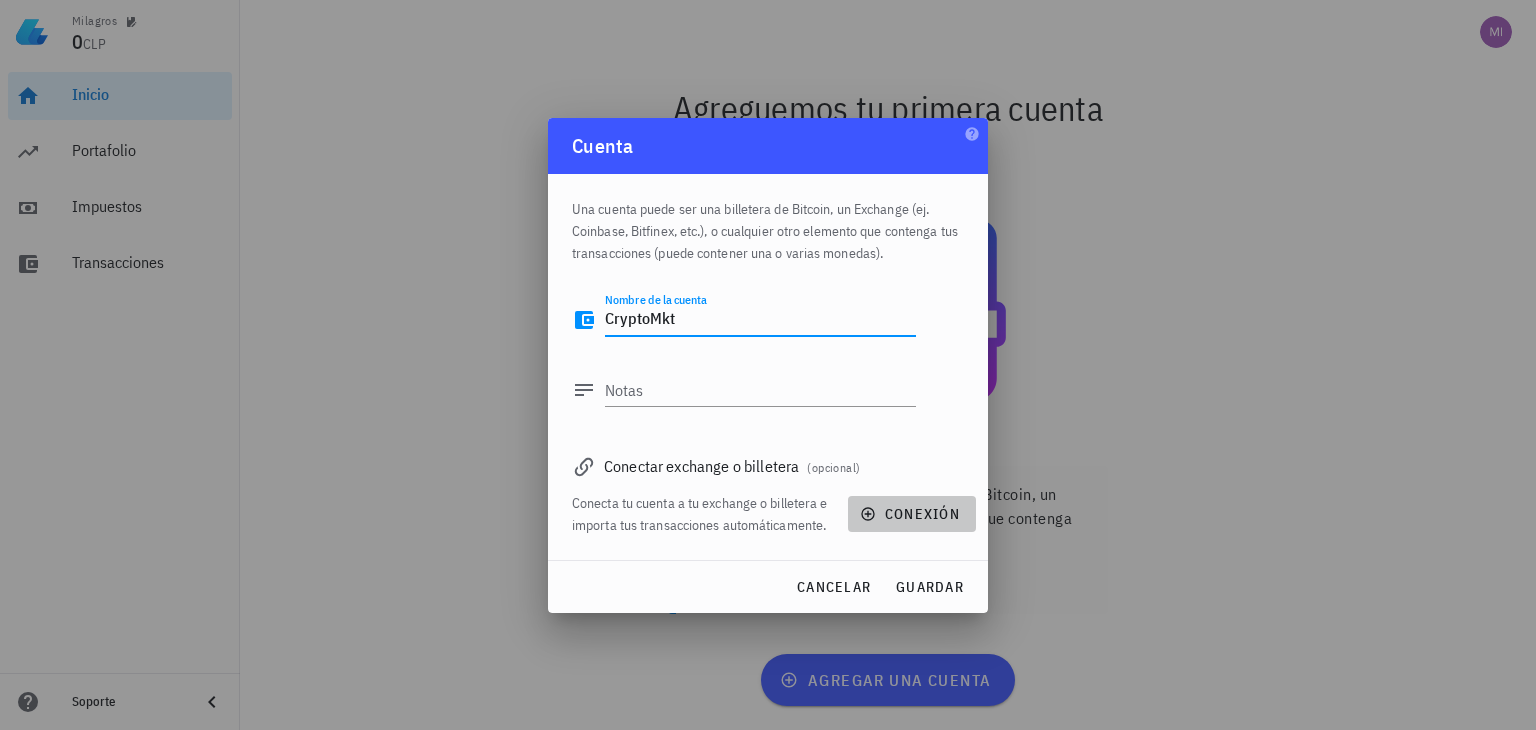 click on "conexión" at bounding box center [912, 514] 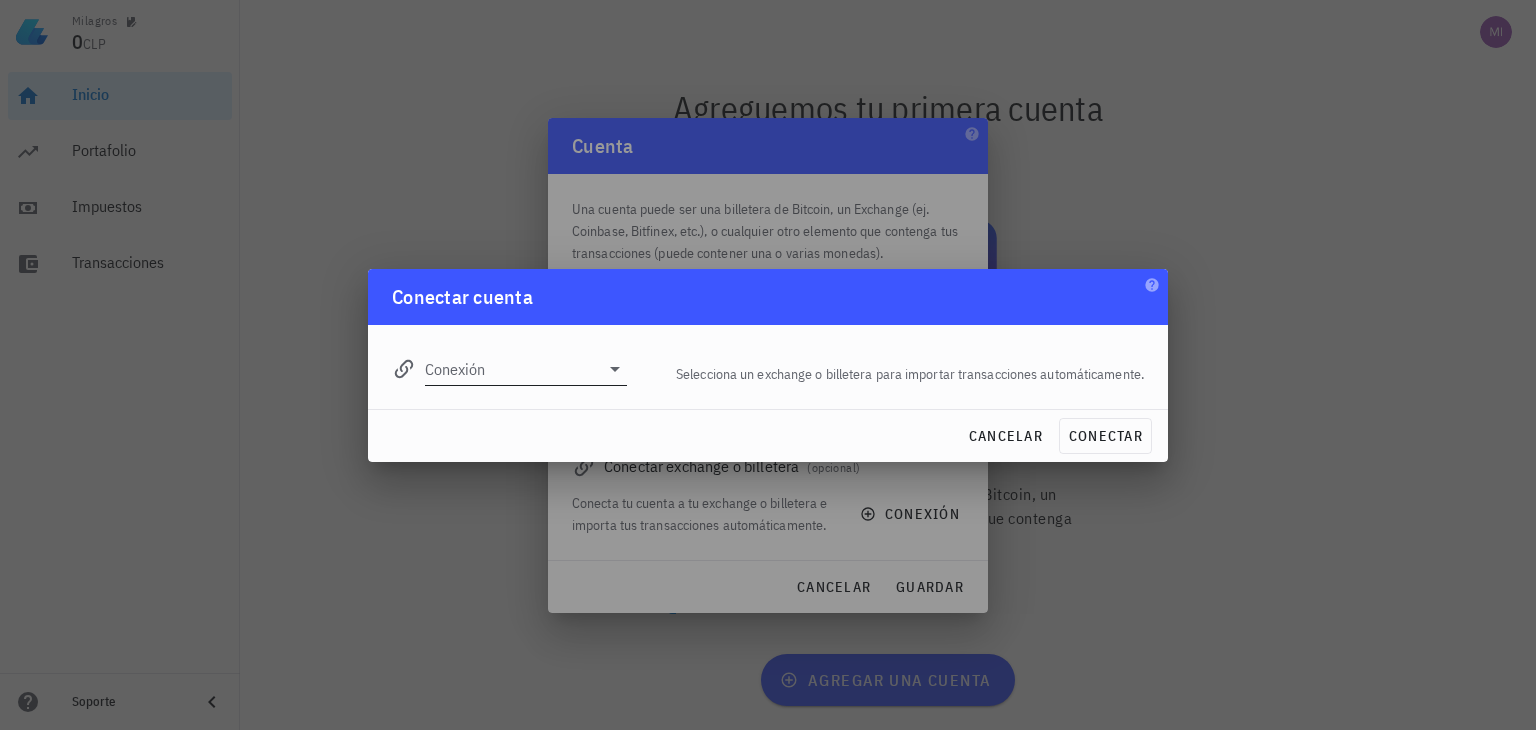 click on "Conexión" at bounding box center (512, 369) 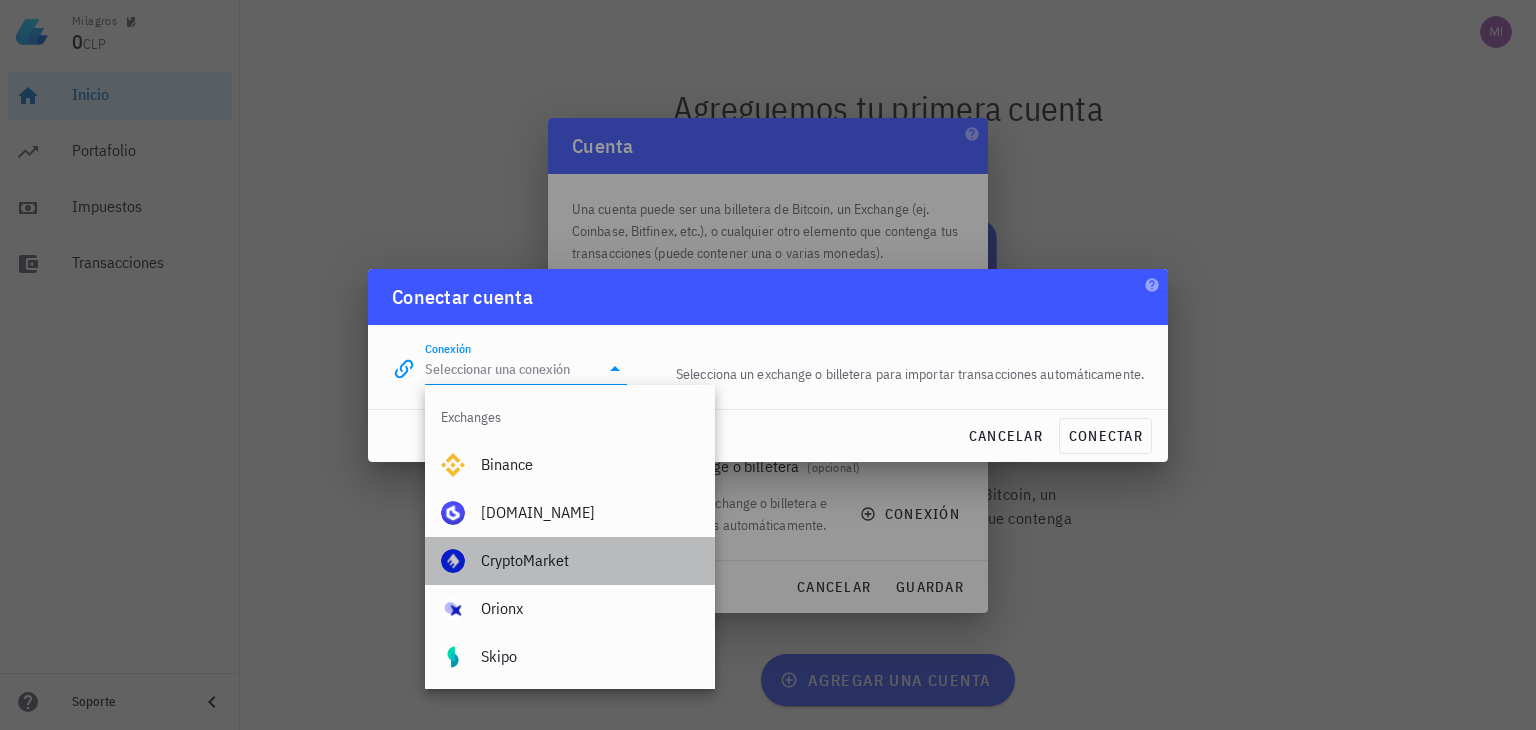 click on "CryptoMarket" at bounding box center [590, 560] 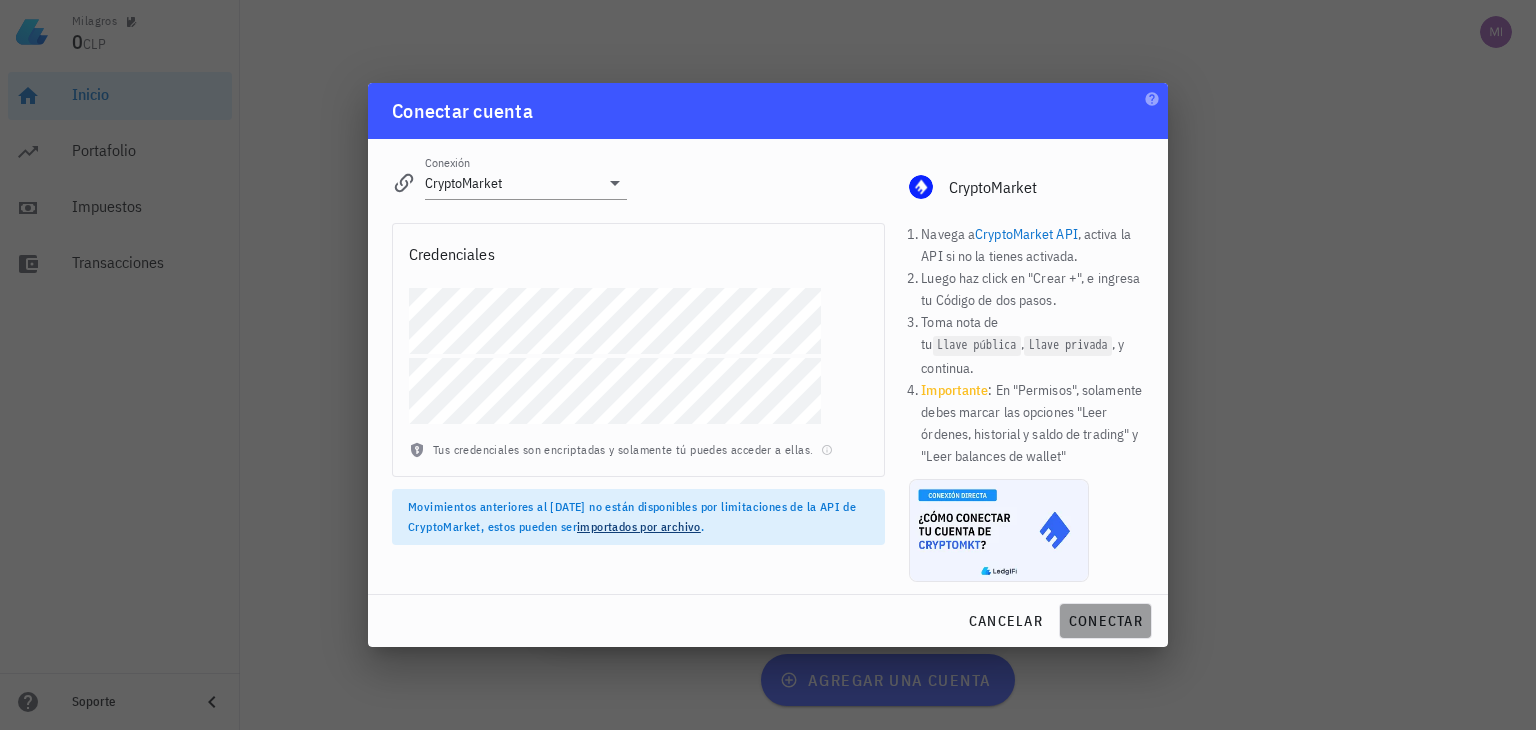 click on "conectar" at bounding box center [1105, 621] 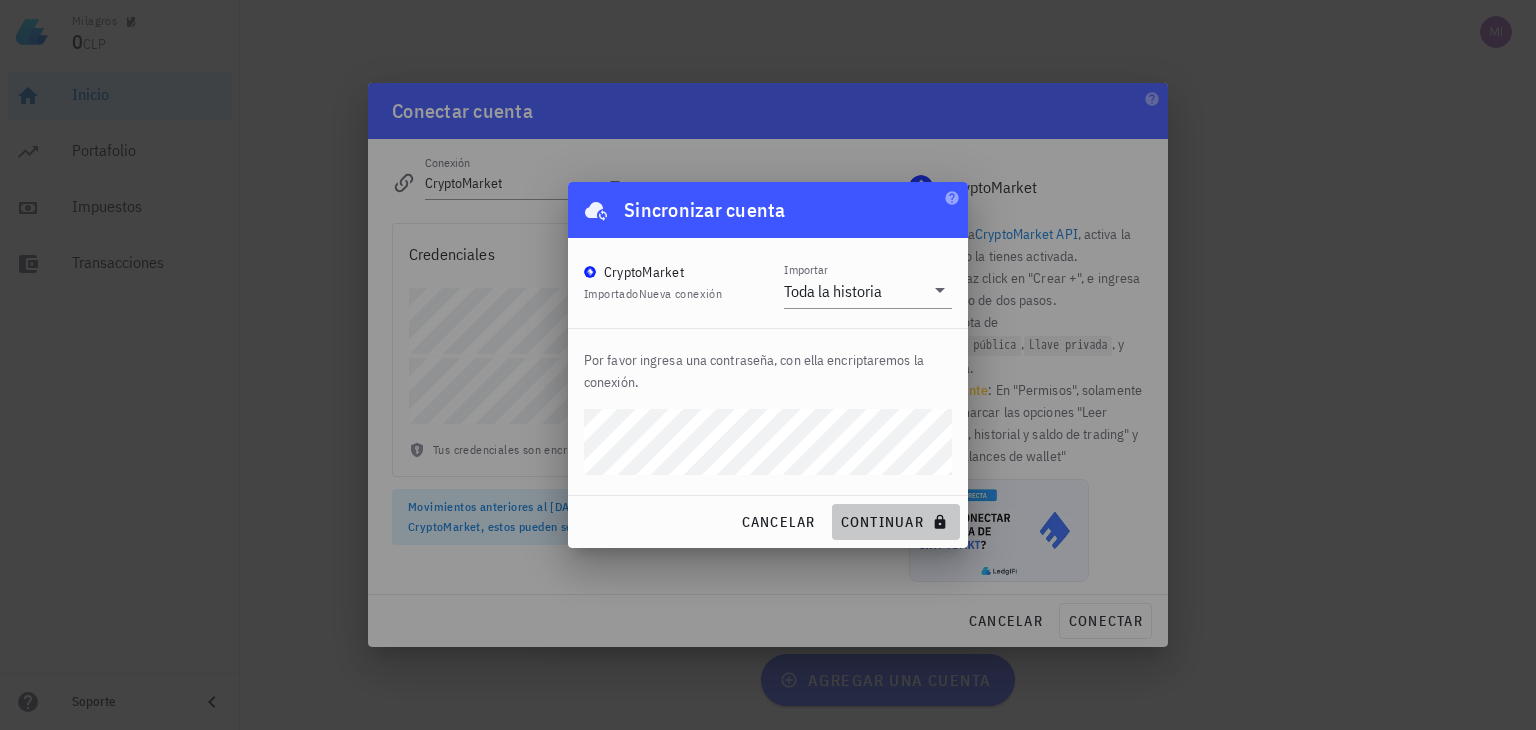 click on "continuar" at bounding box center [896, 522] 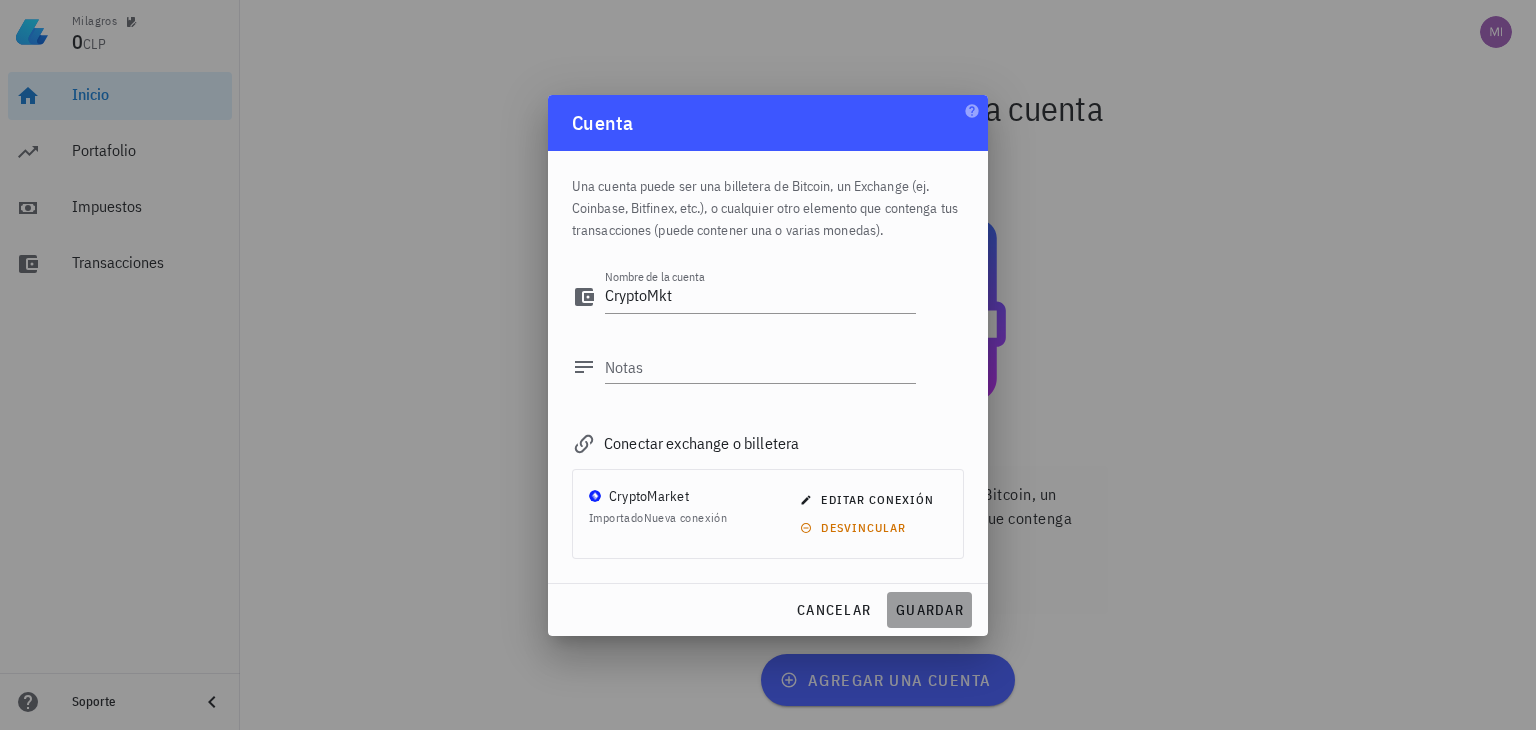 click on "guardar" at bounding box center [929, 610] 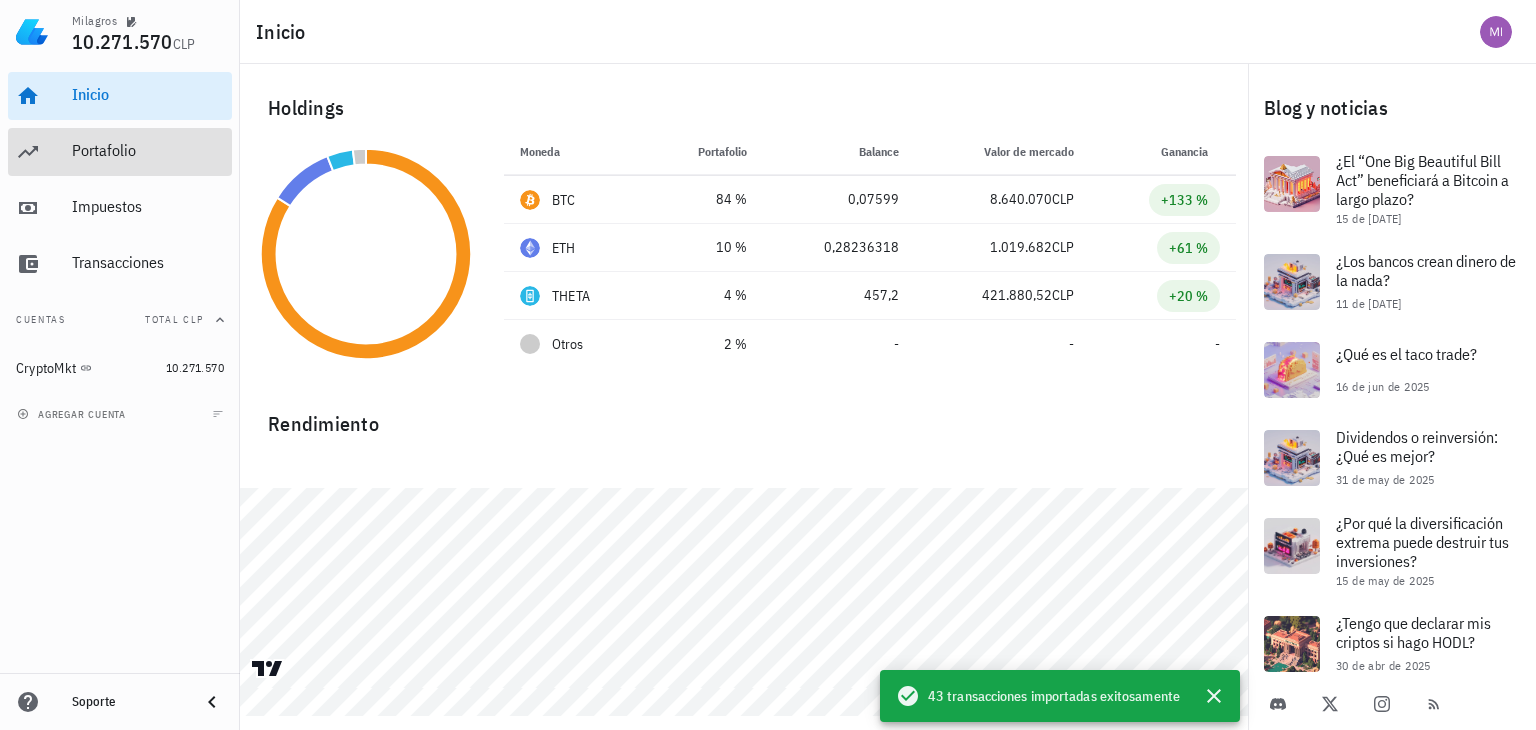 click on "Portafolio" at bounding box center [148, 150] 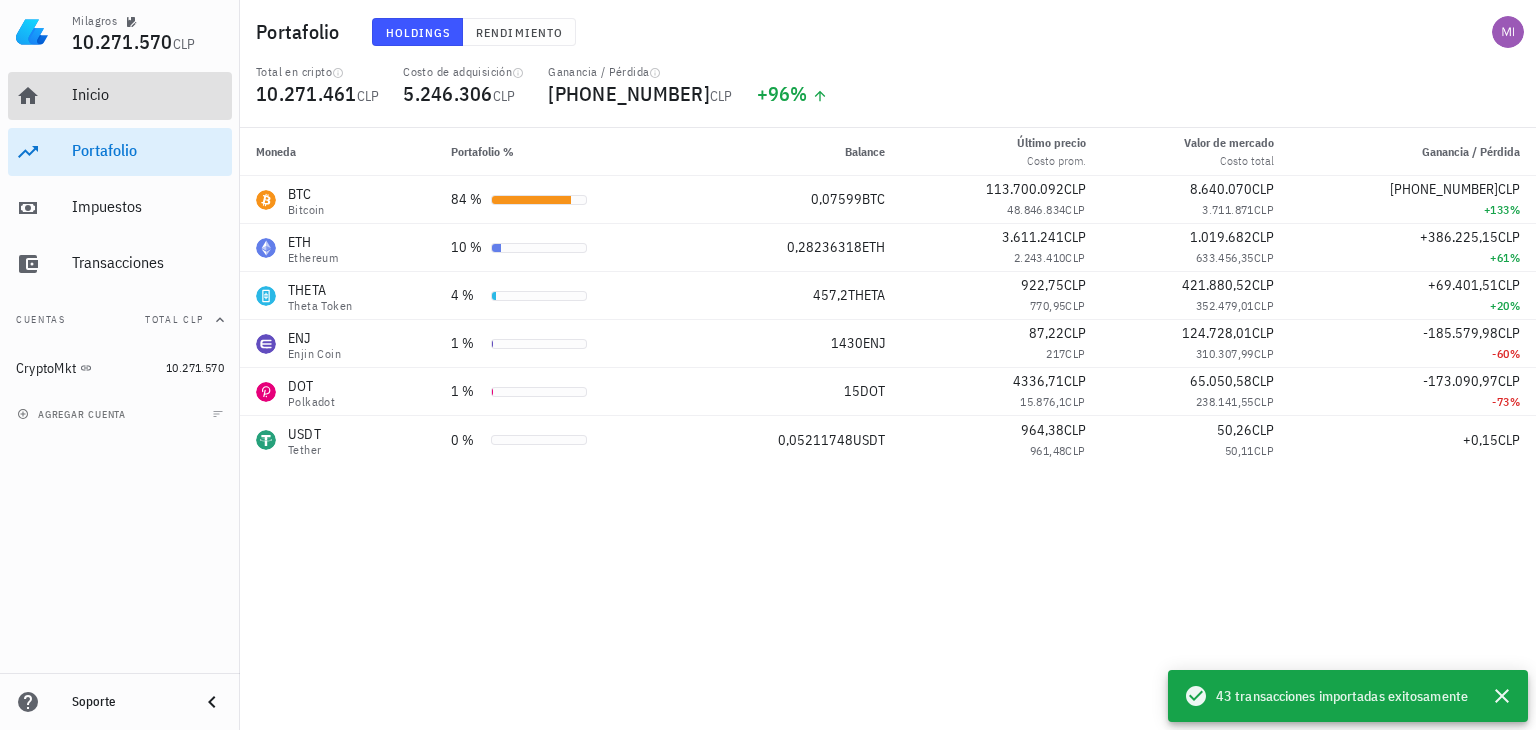 click on "Inicio" at bounding box center (148, 94) 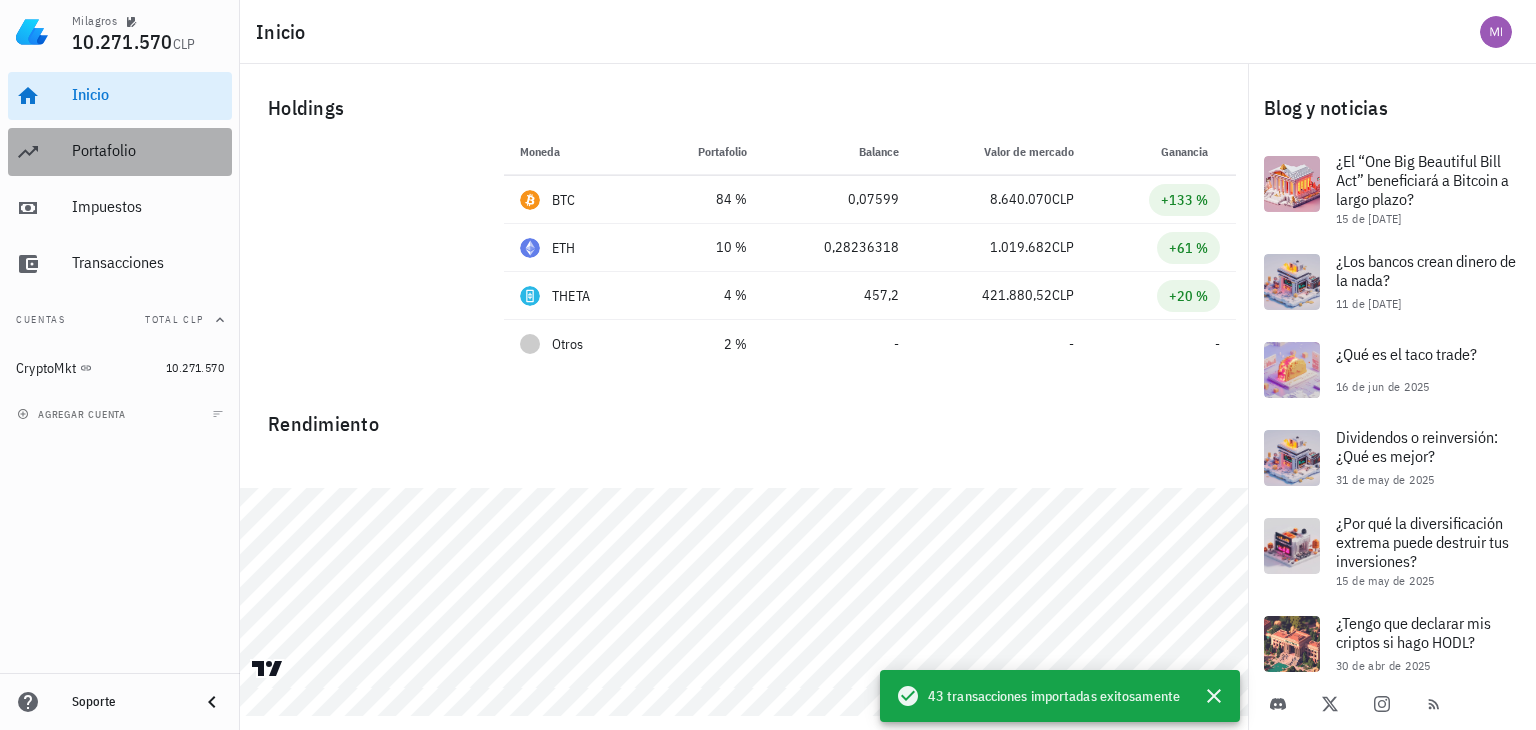 click on "Portafolio" at bounding box center (148, 150) 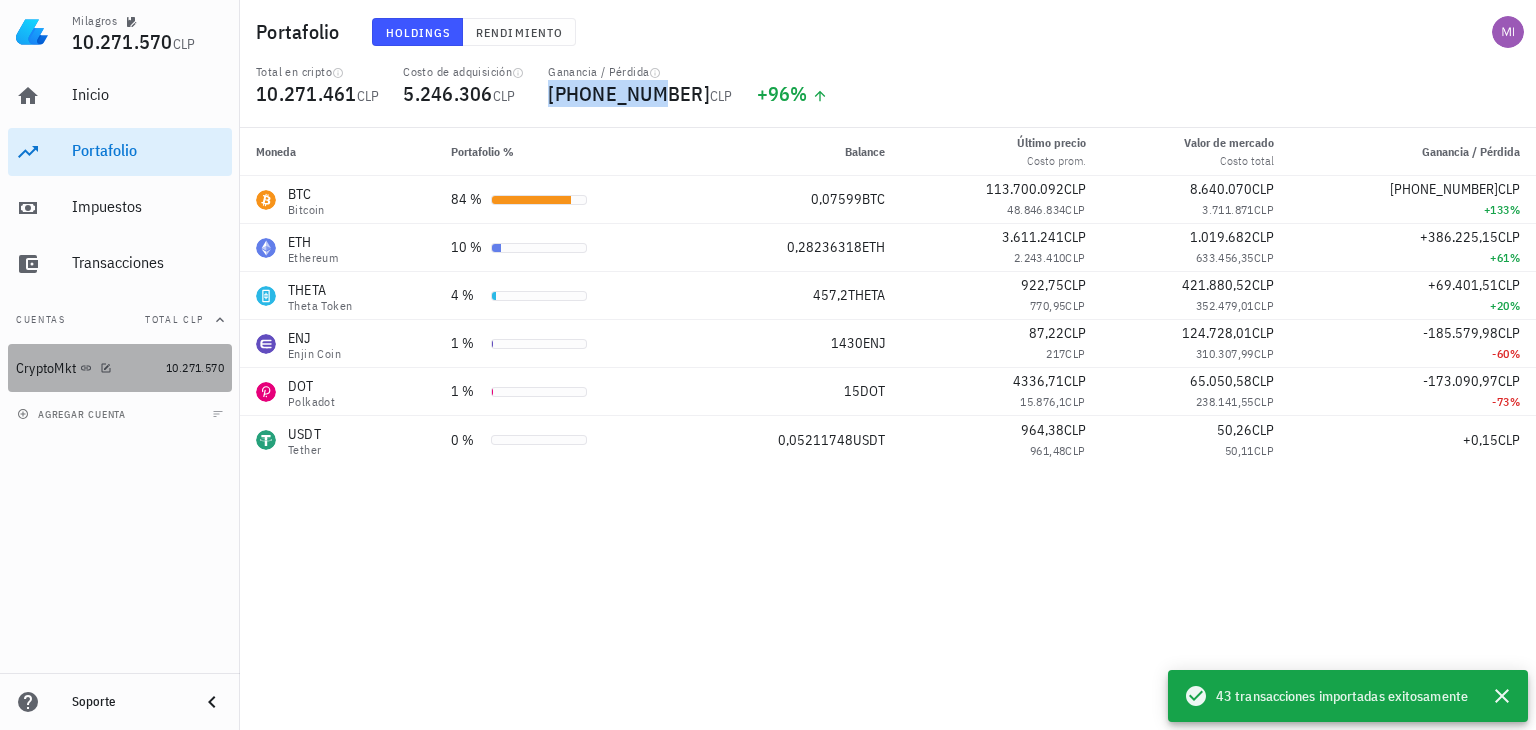 click on "CryptoMkt" at bounding box center (46, 368) 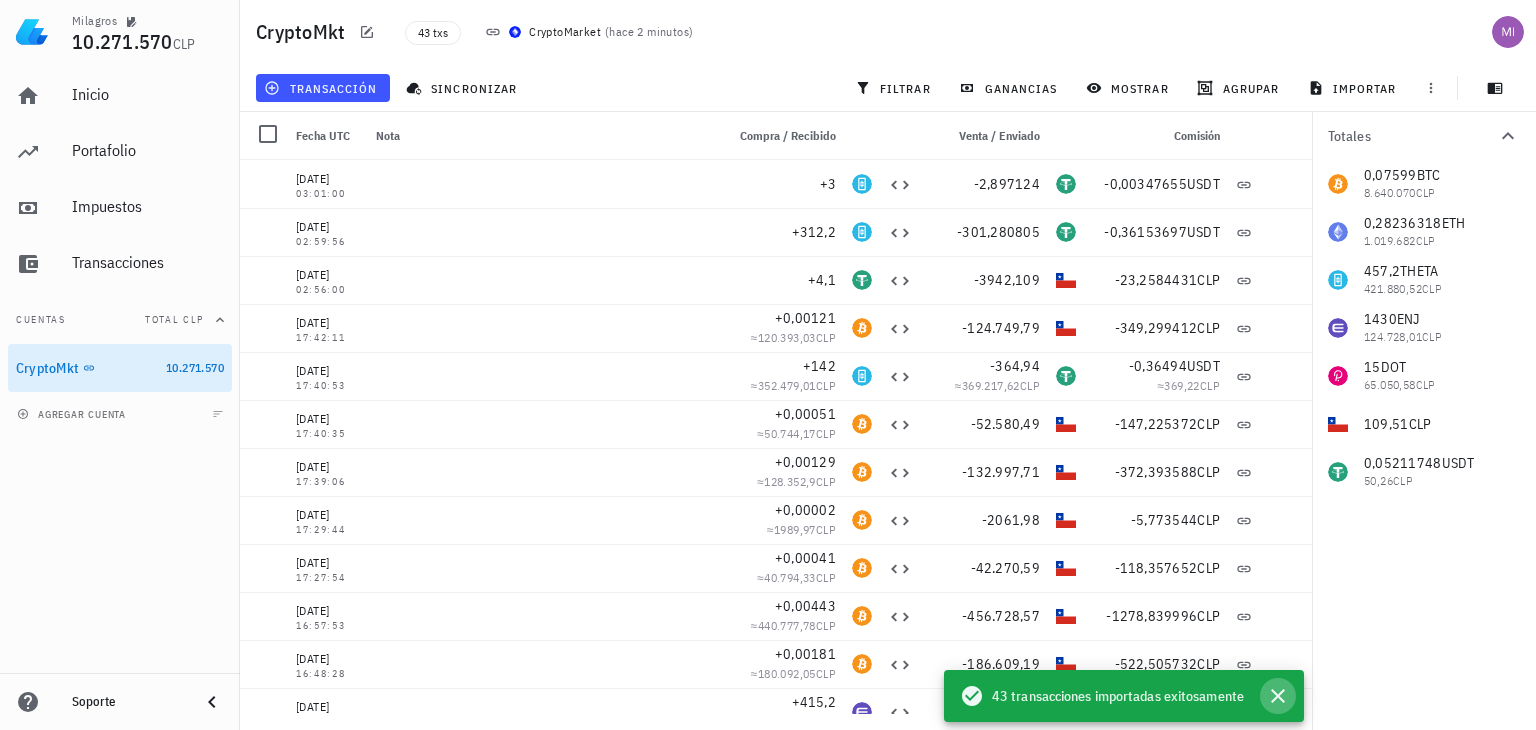 click 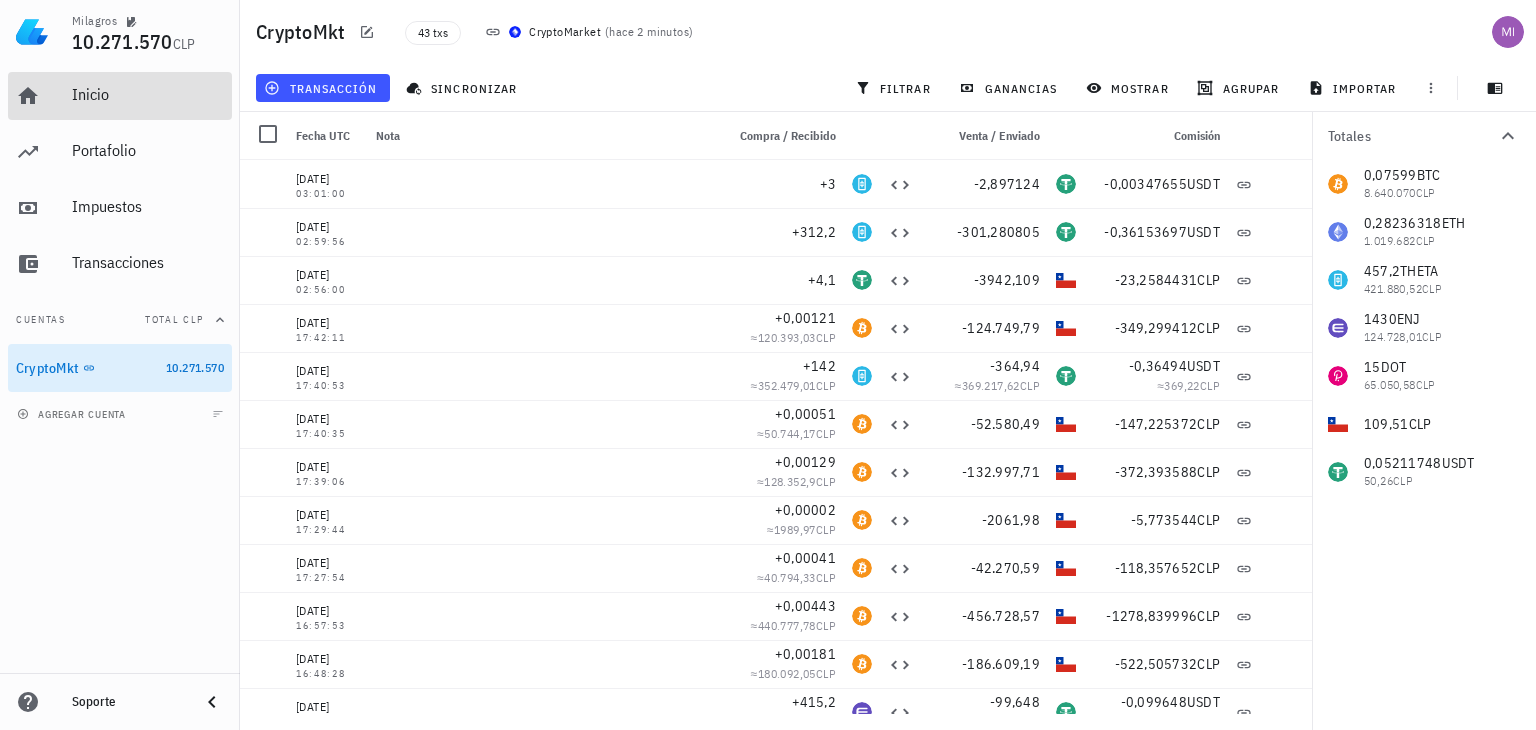 click on "Inicio" at bounding box center [148, 94] 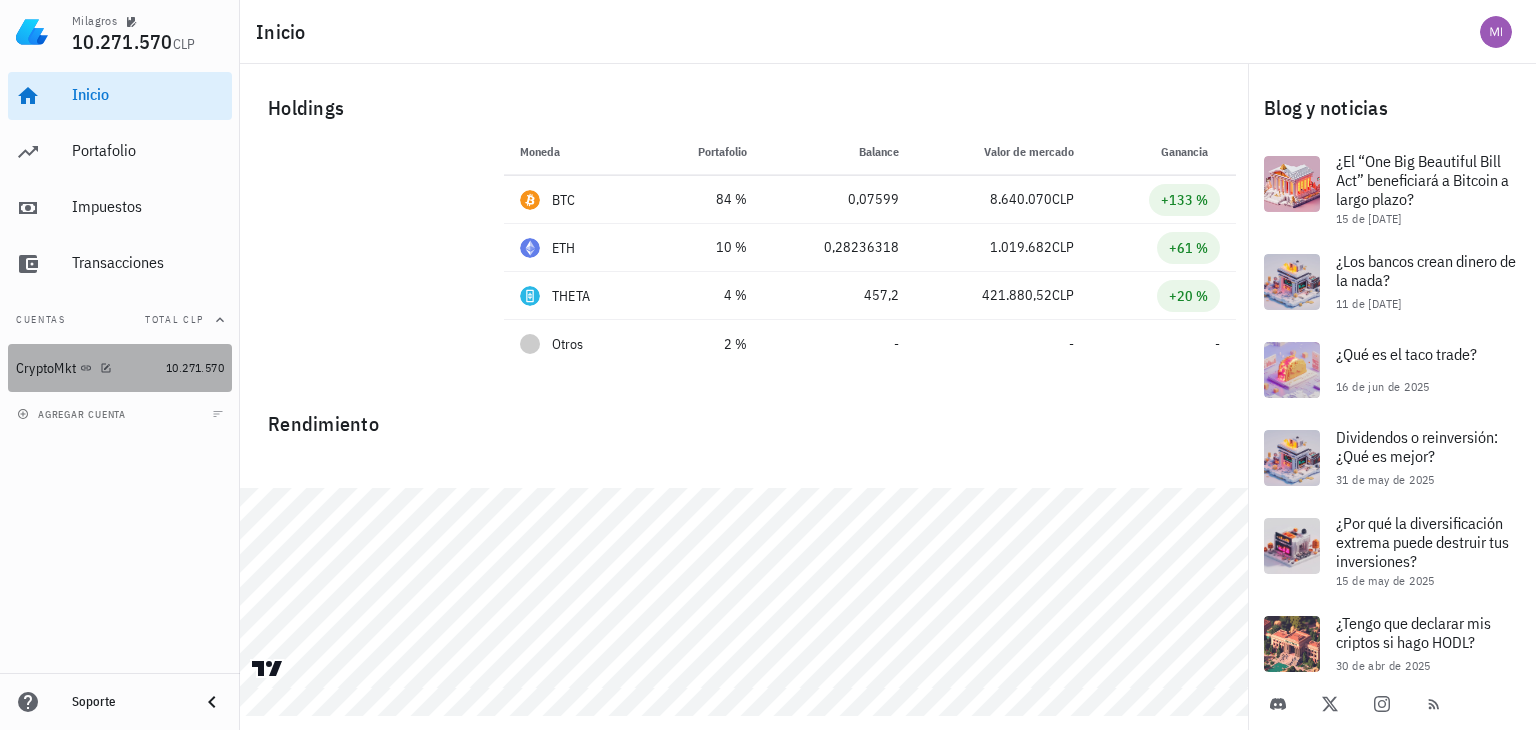 click on "CryptoMkt" at bounding box center [46, 368] 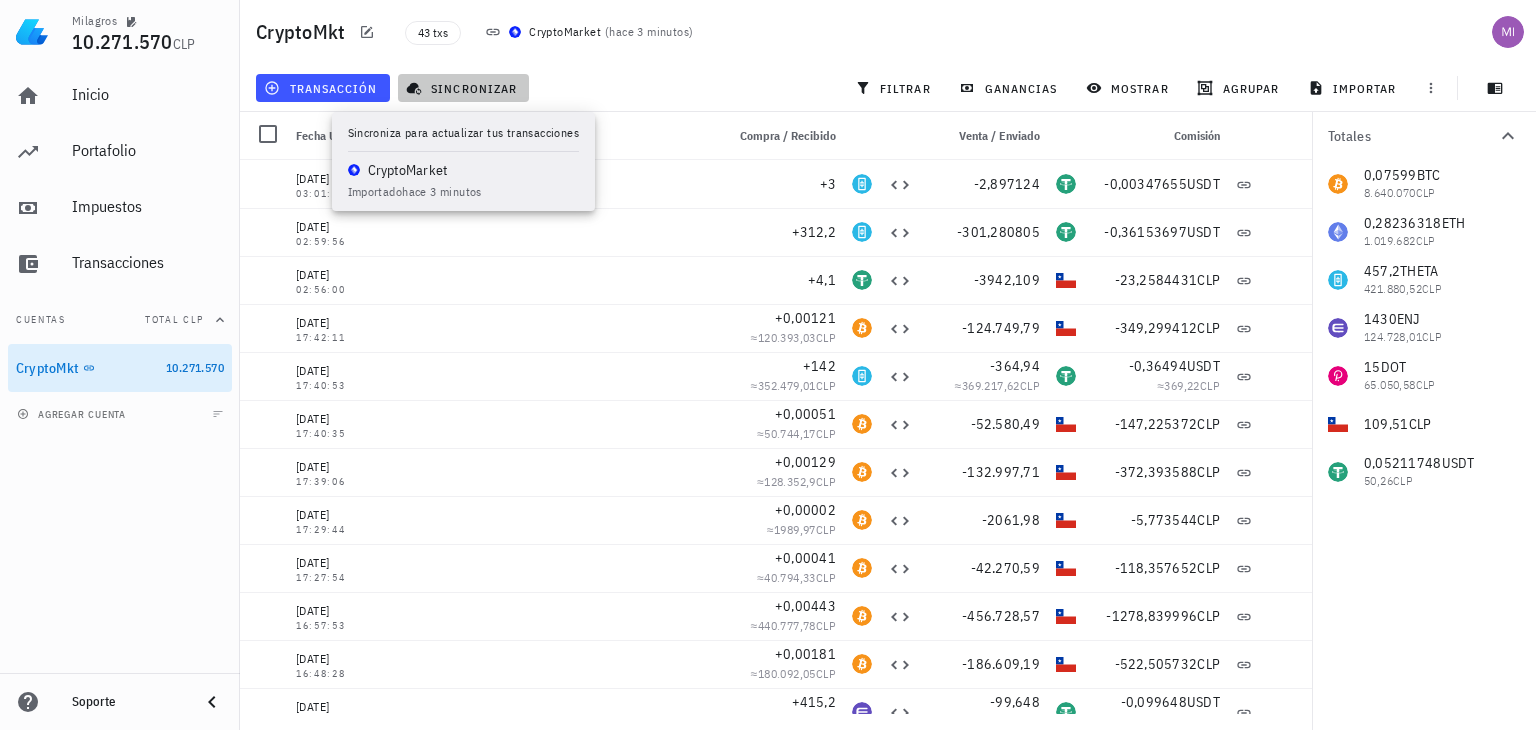 click on "sincronizar" at bounding box center [463, 88] 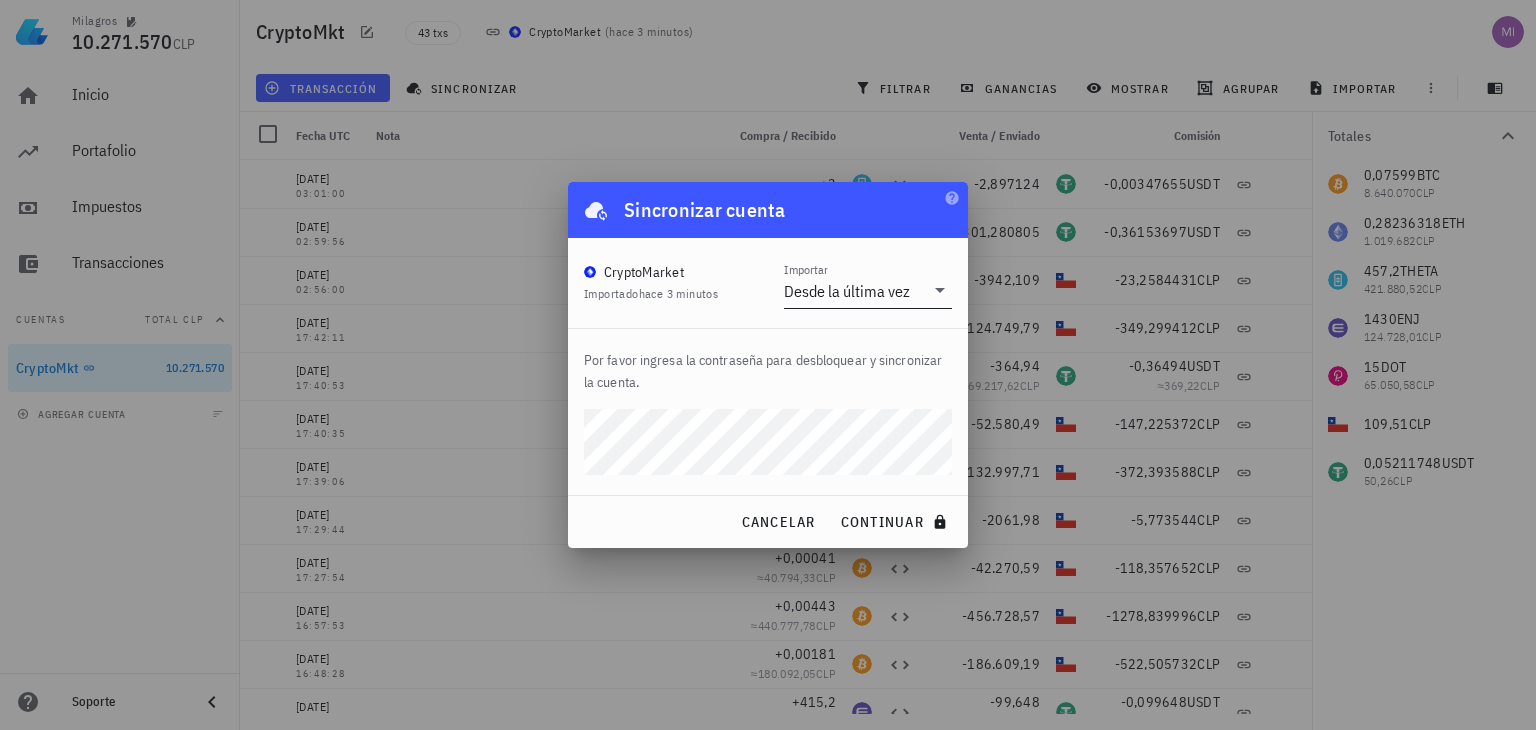 click on "Desde la última vez" at bounding box center [854, 291] 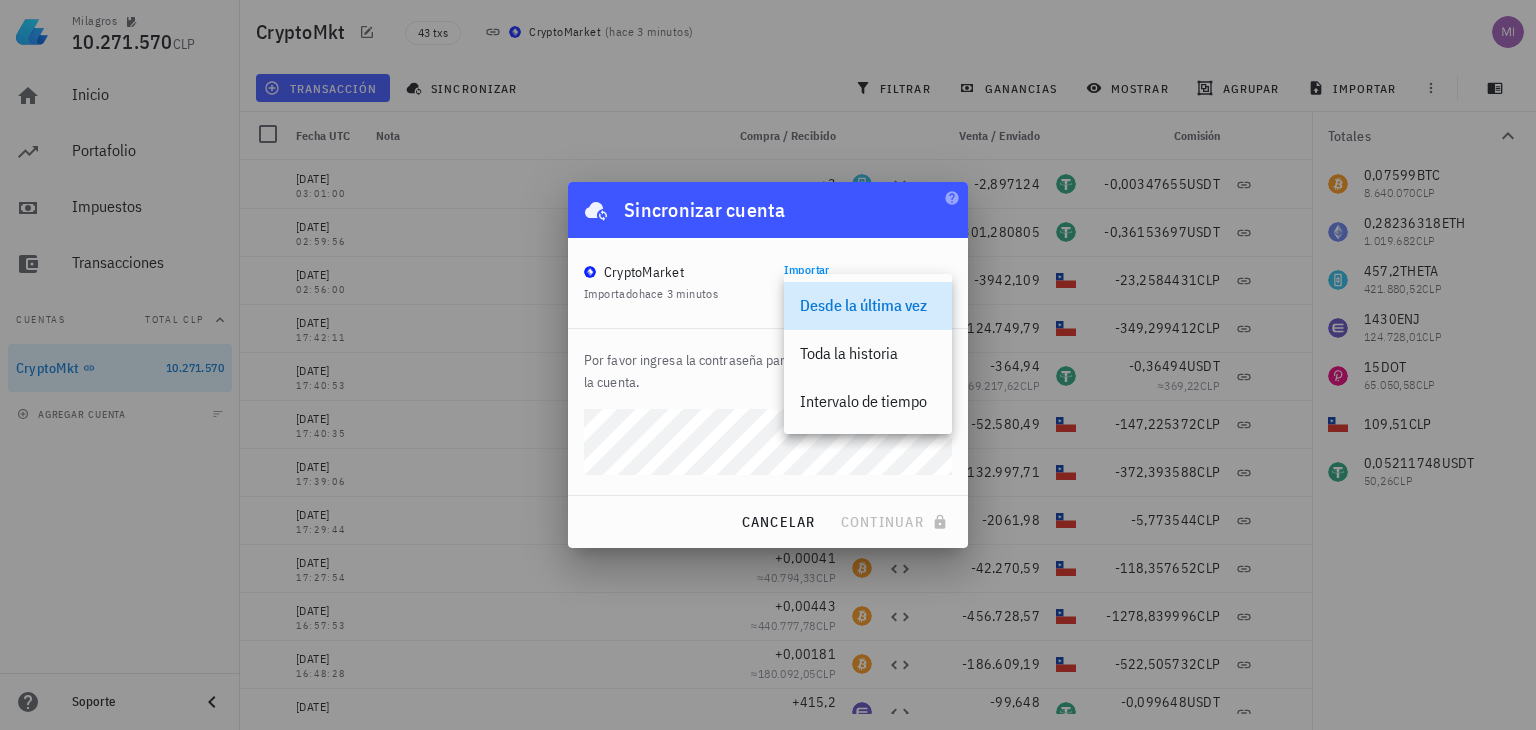 click on "Importar Desde la última vez" at bounding box center (868, 283) 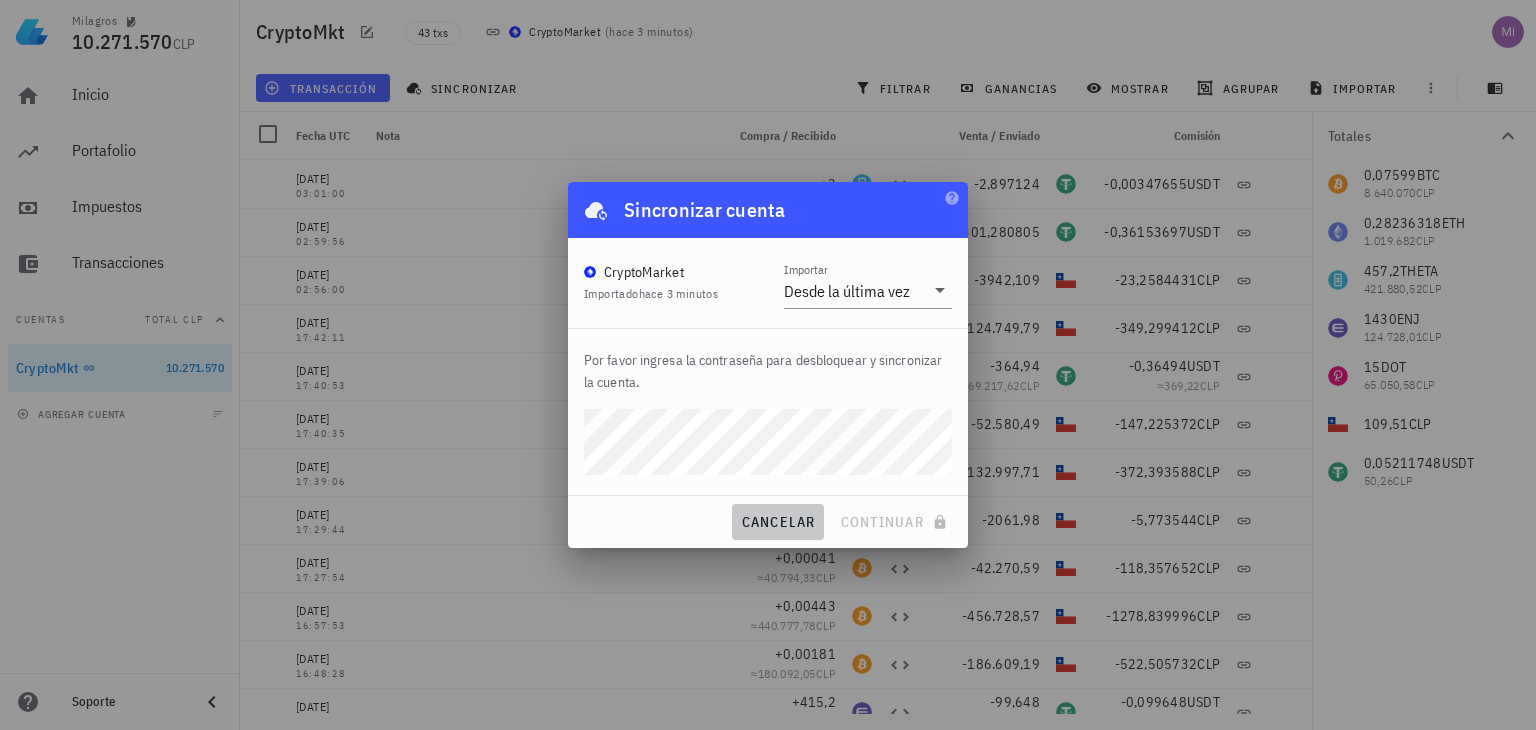 click on "cancelar" at bounding box center [777, 522] 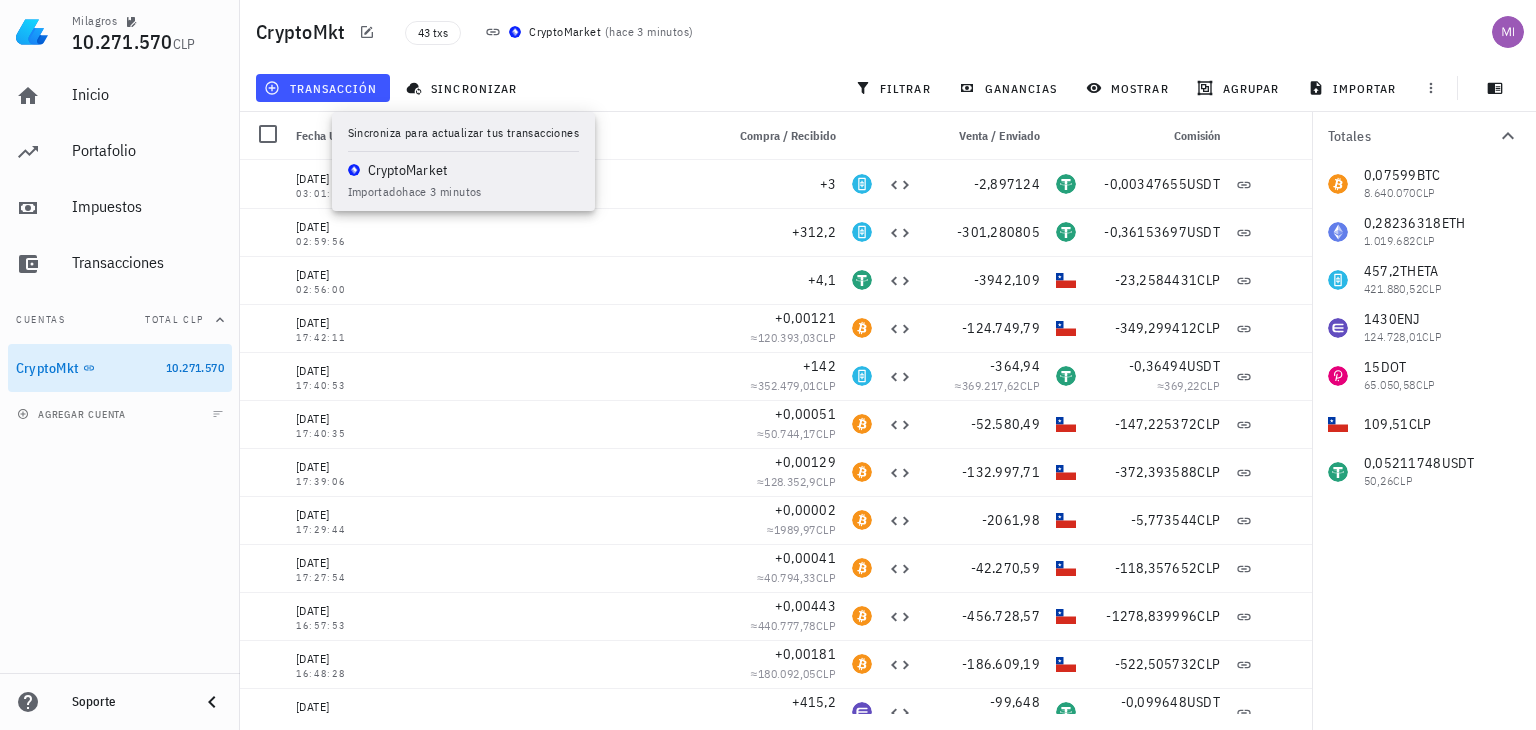 click on "transacción
sincronizar
filtrar
ganancias
mostrar
[GEOGRAPHIC_DATA]
importar" at bounding box center [888, 88] 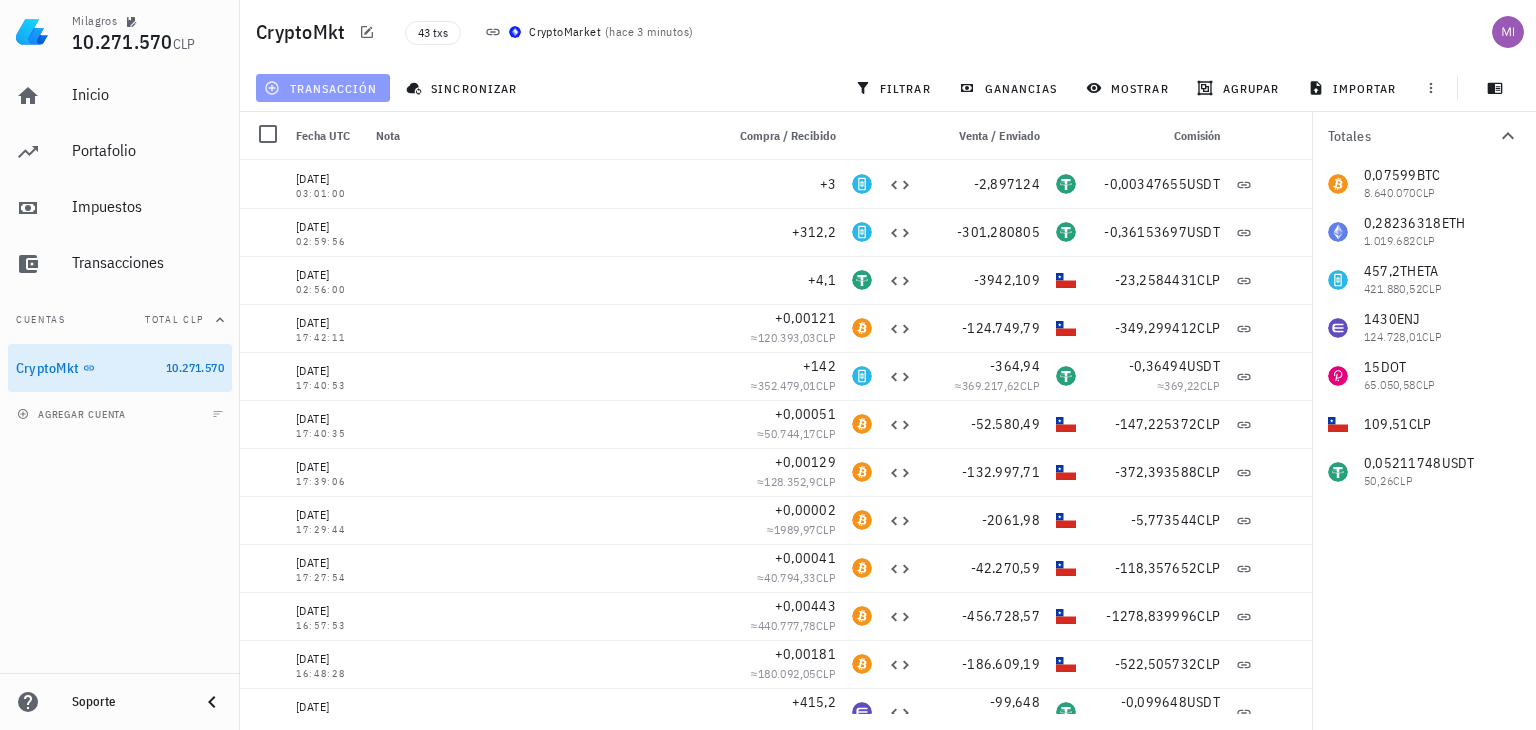 click on "transacción" at bounding box center [322, 88] 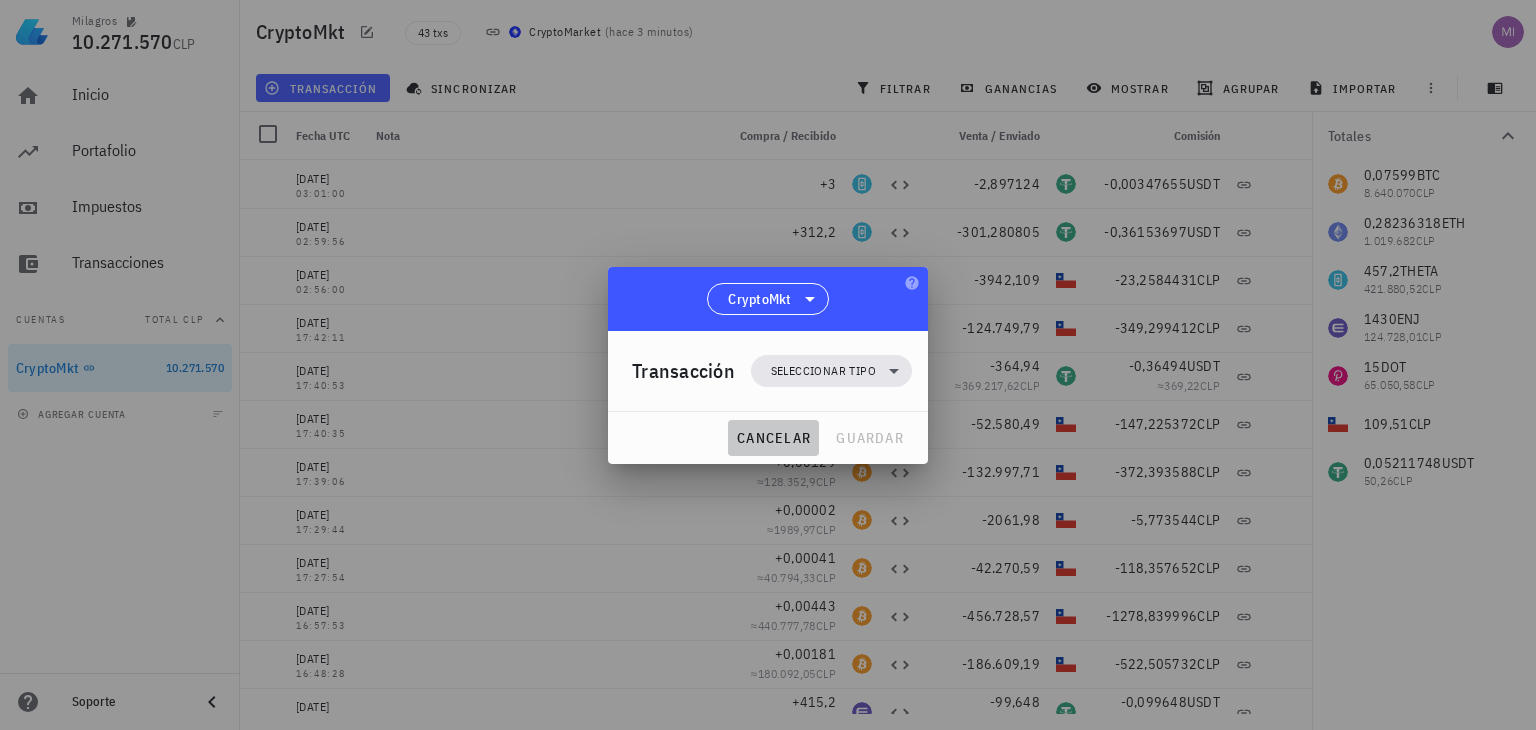 click on "cancelar" at bounding box center (773, 438) 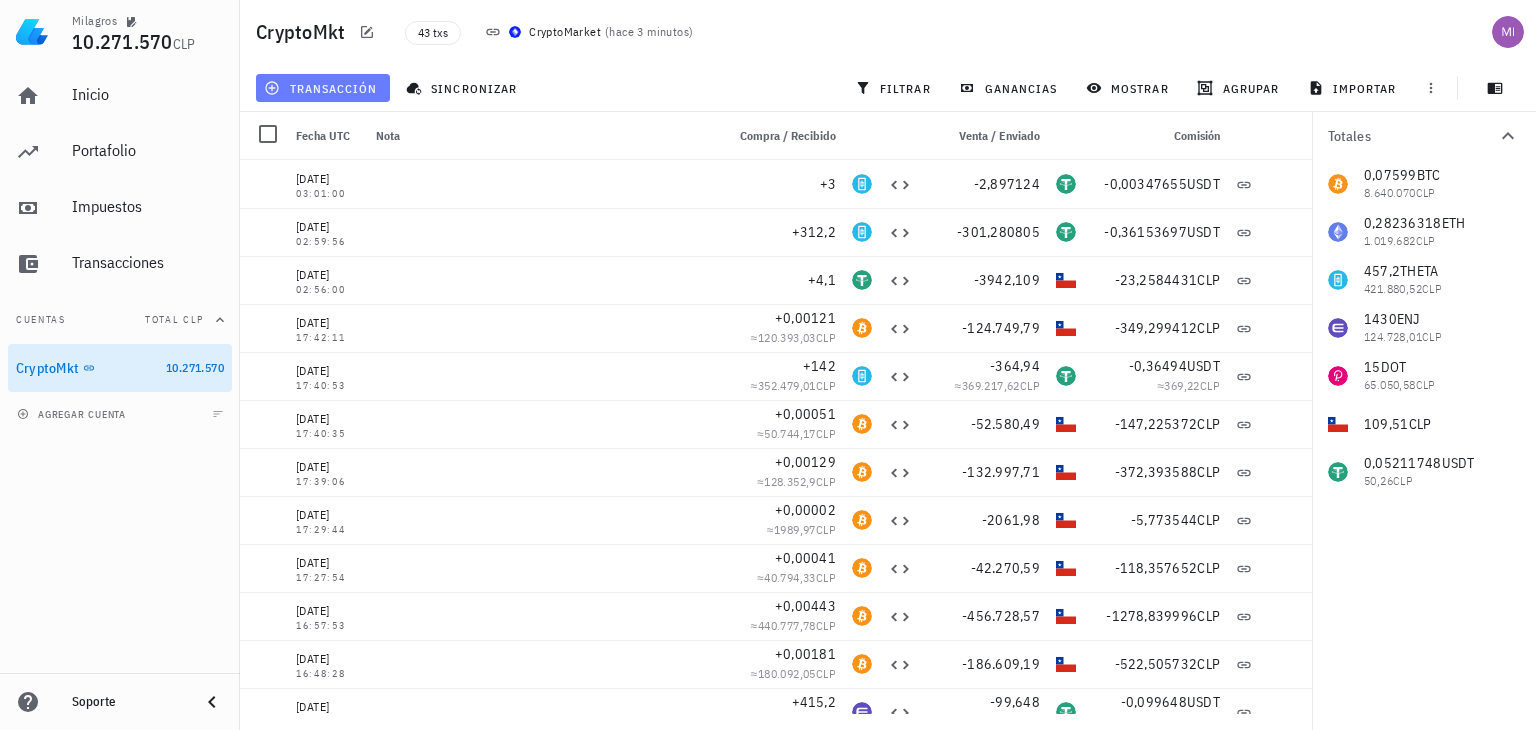 click on "transacción" at bounding box center [322, 88] 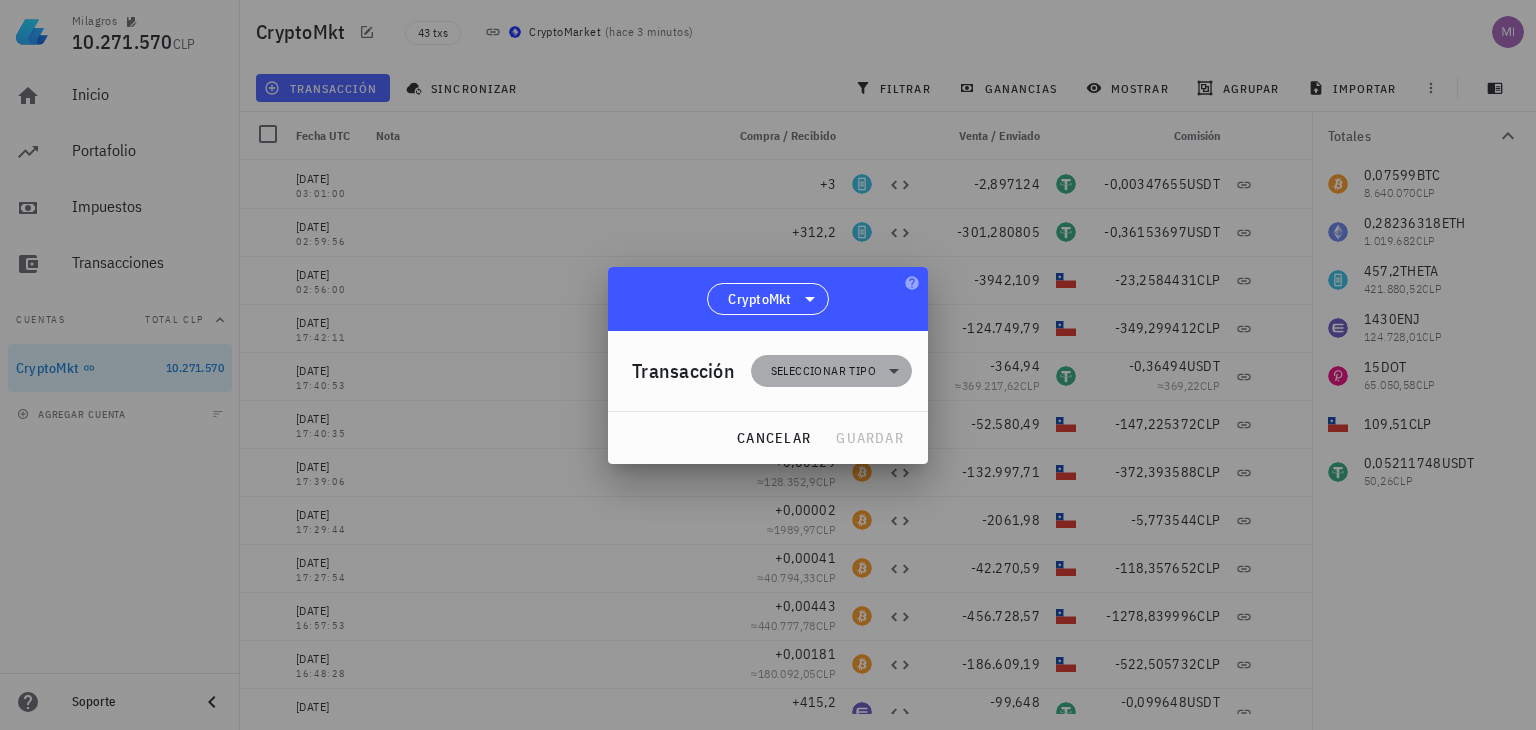 click on "Seleccionar tipo" at bounding box center (823, 371) 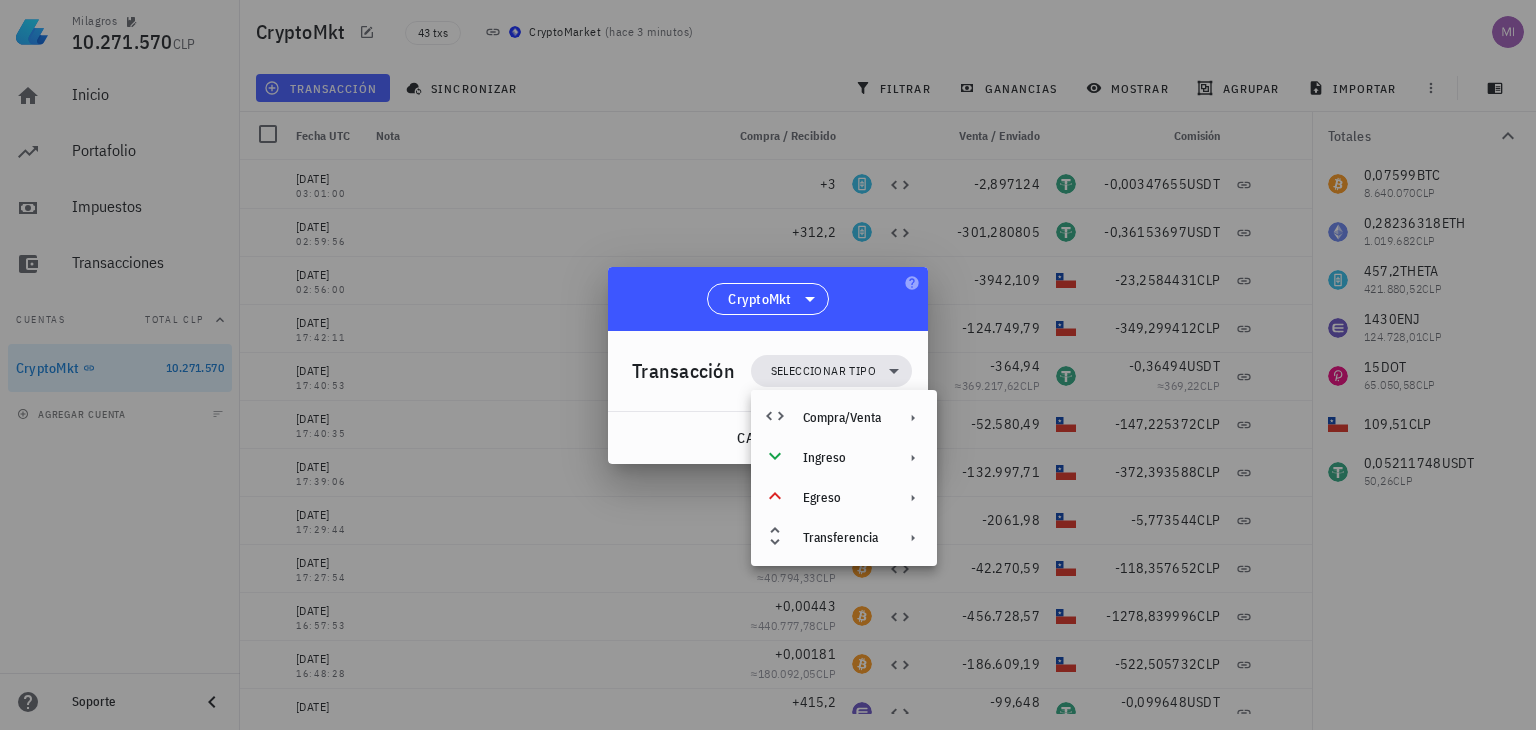click on "Transacción
Seleccionar tipo" at bounding box center [772, 371] 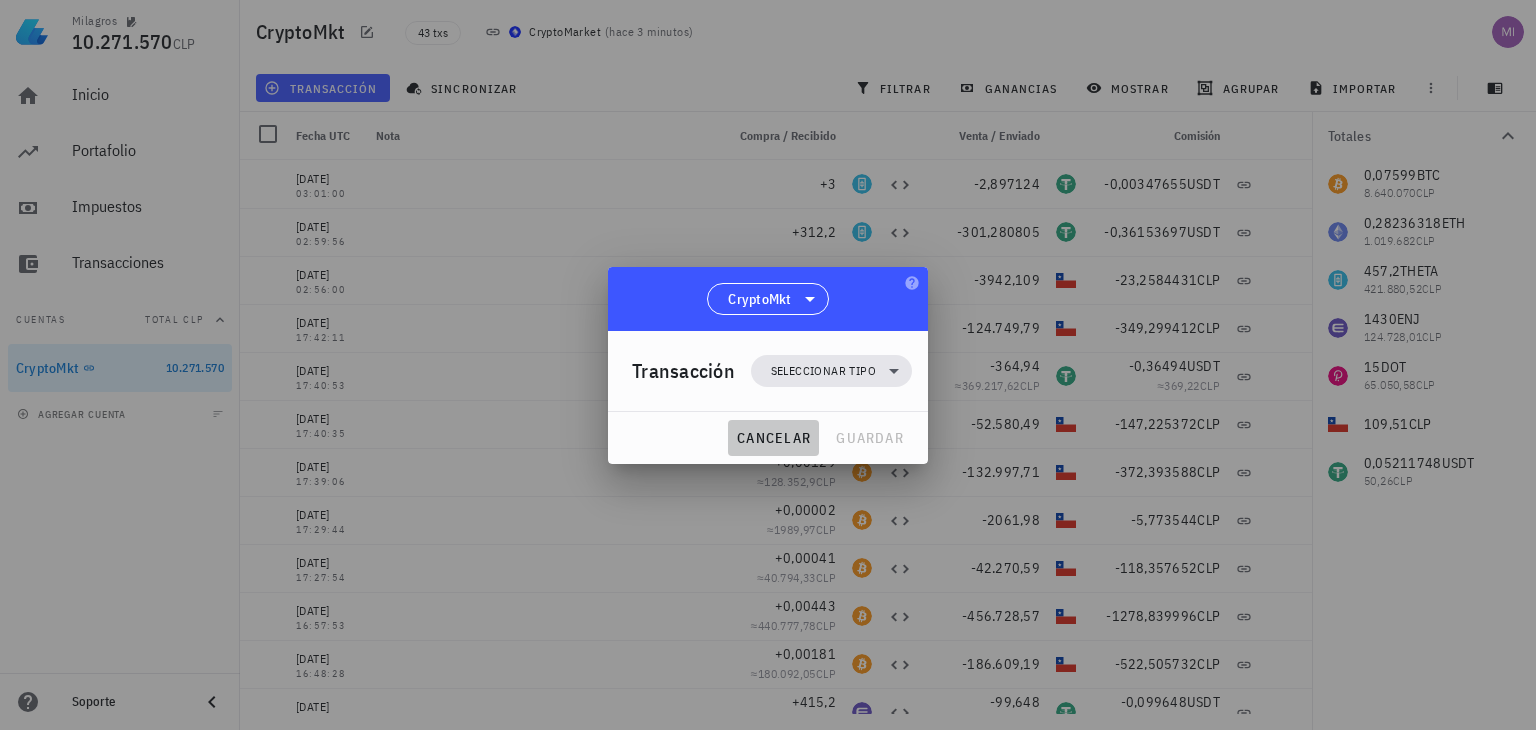 click on "cancelar" at bounding box center (773, 438) 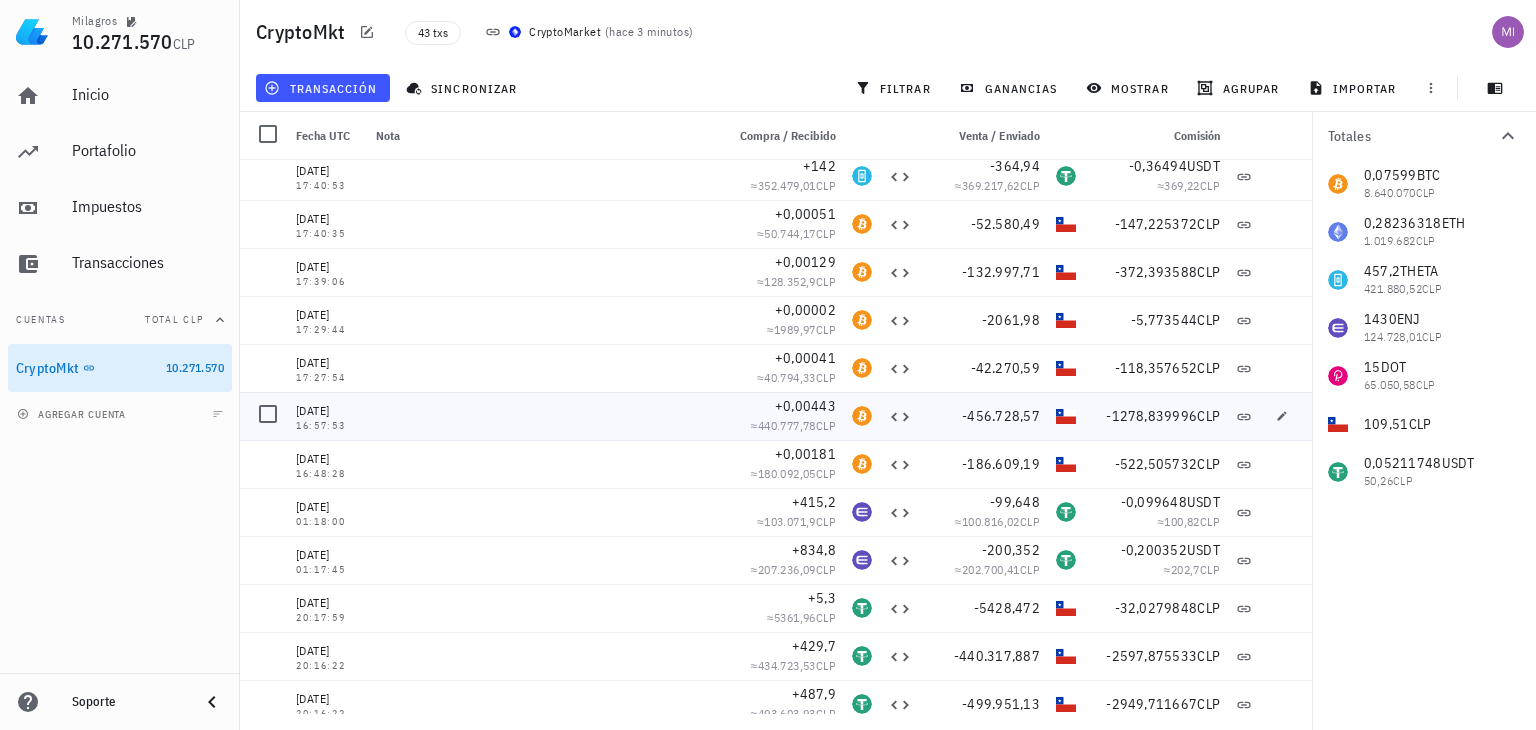 scroll, scrollTop: 0, scrollLeft: 0, axis: both 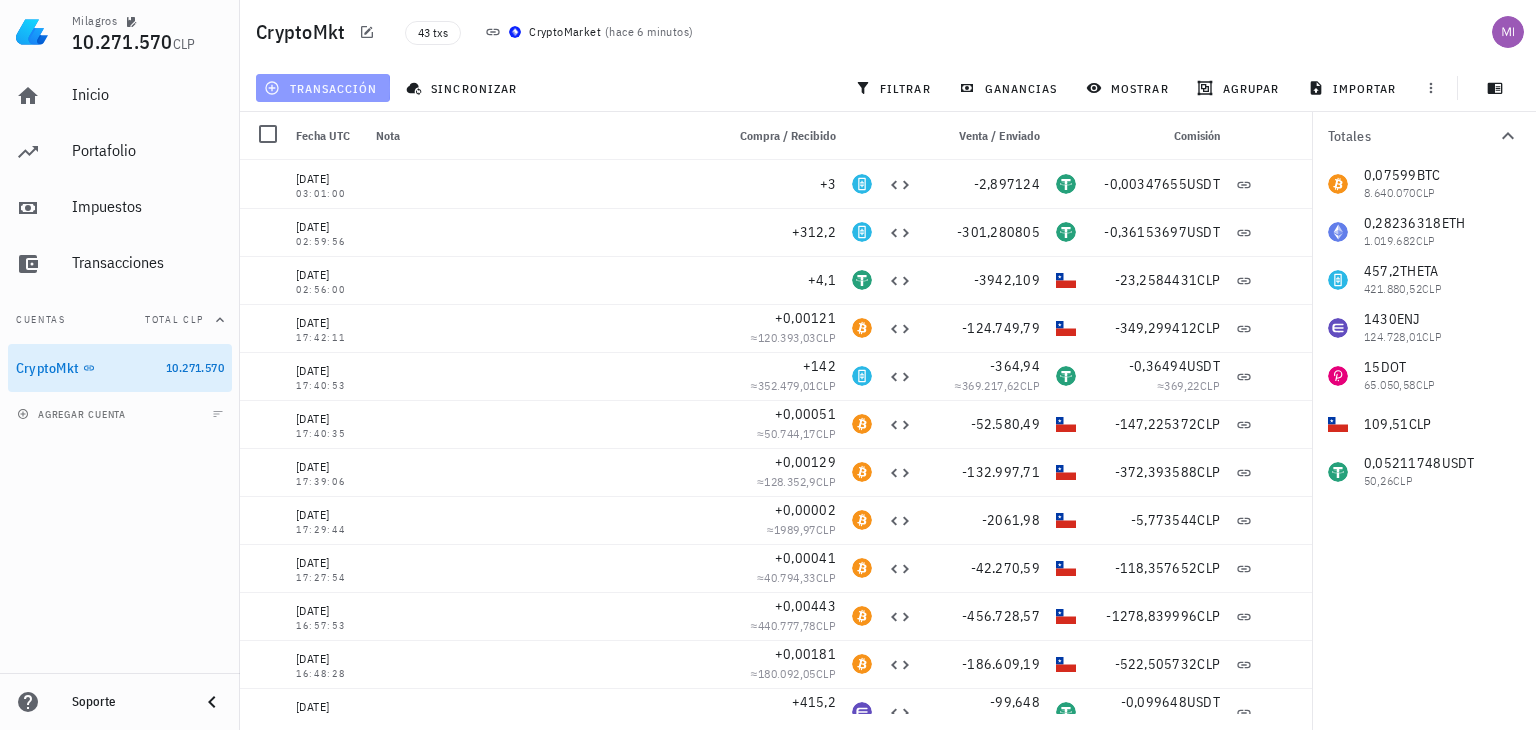 click on "transacción" at bounding box center (322, 88) 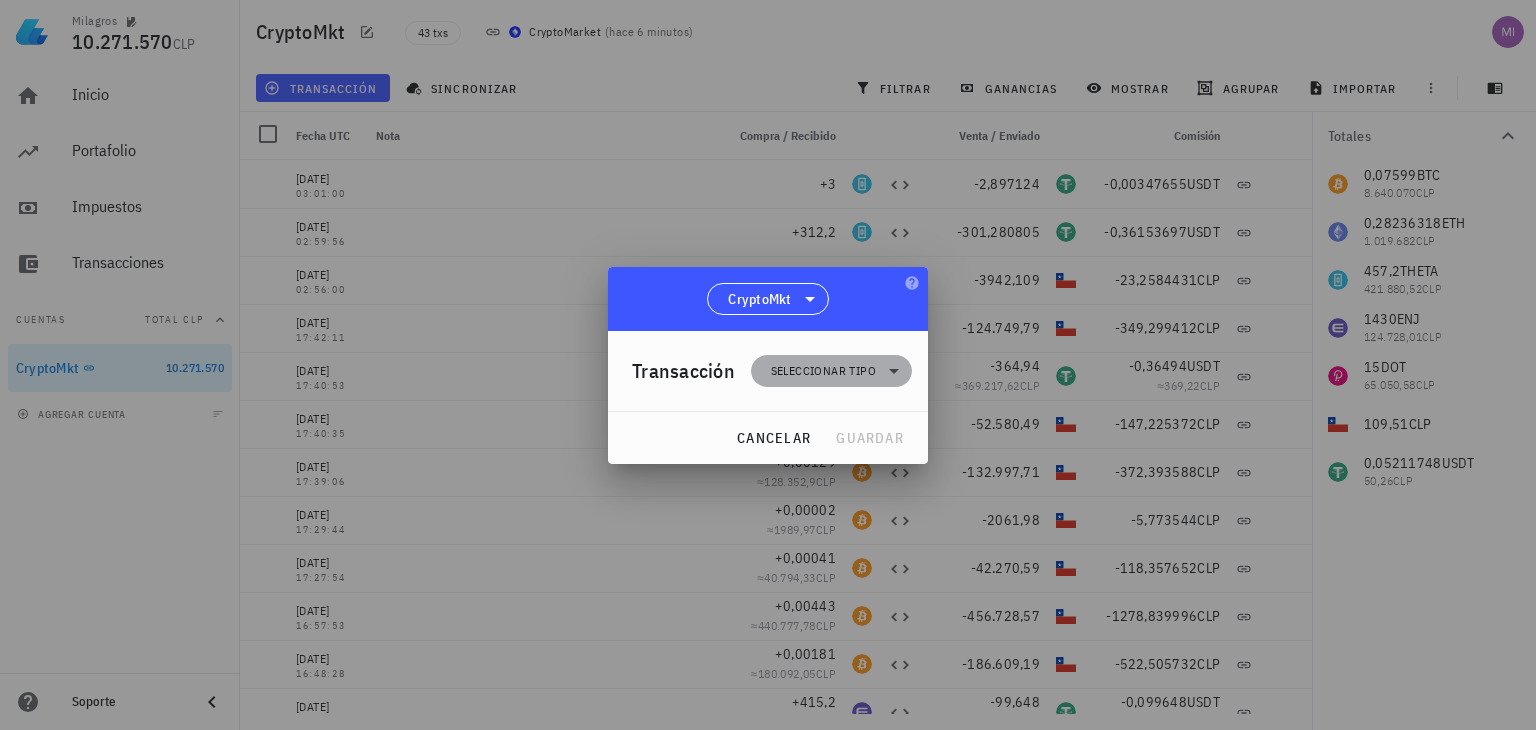 click on "Seleccionar tipo" at bounding box center (823, 371) 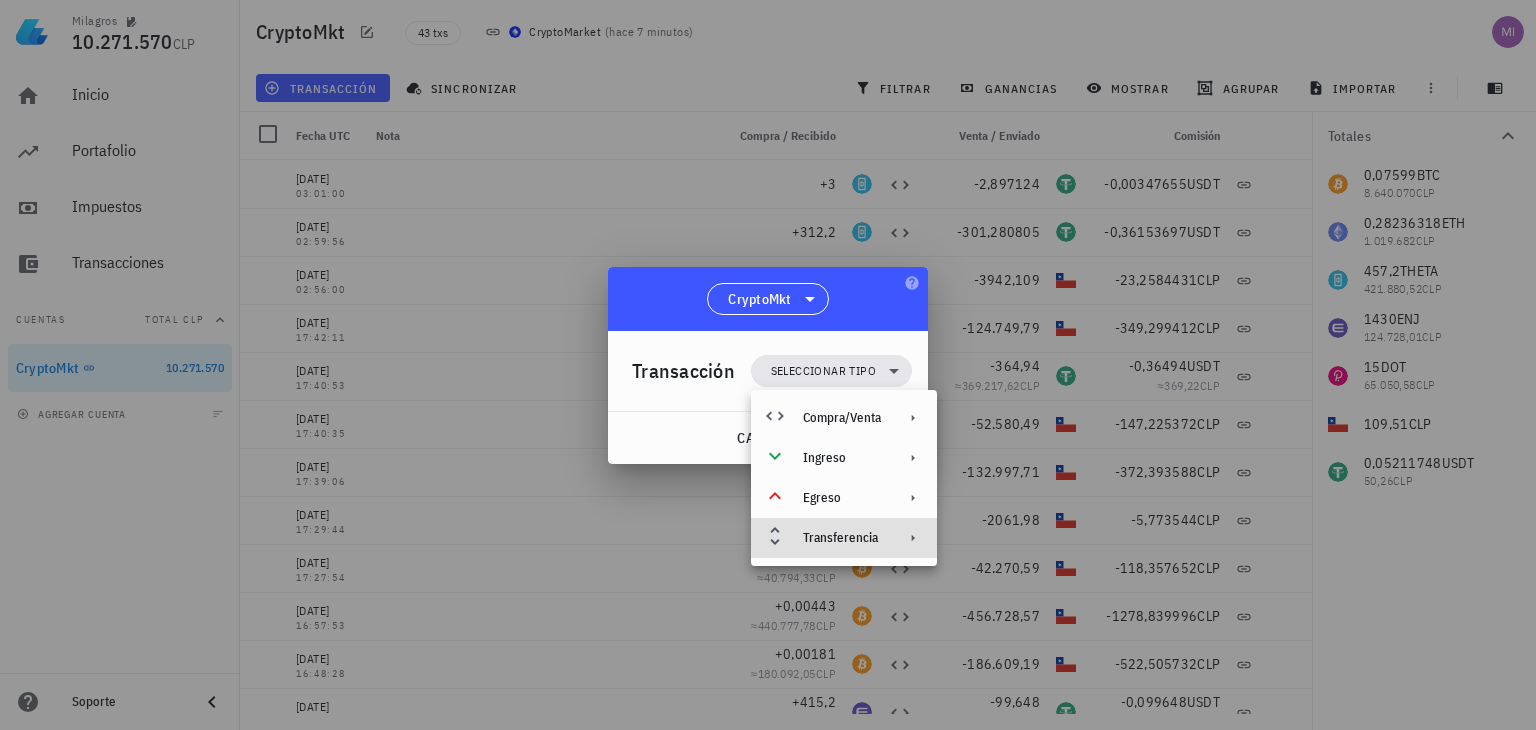 click on "Transferencia" at bounding box center [844, 538] 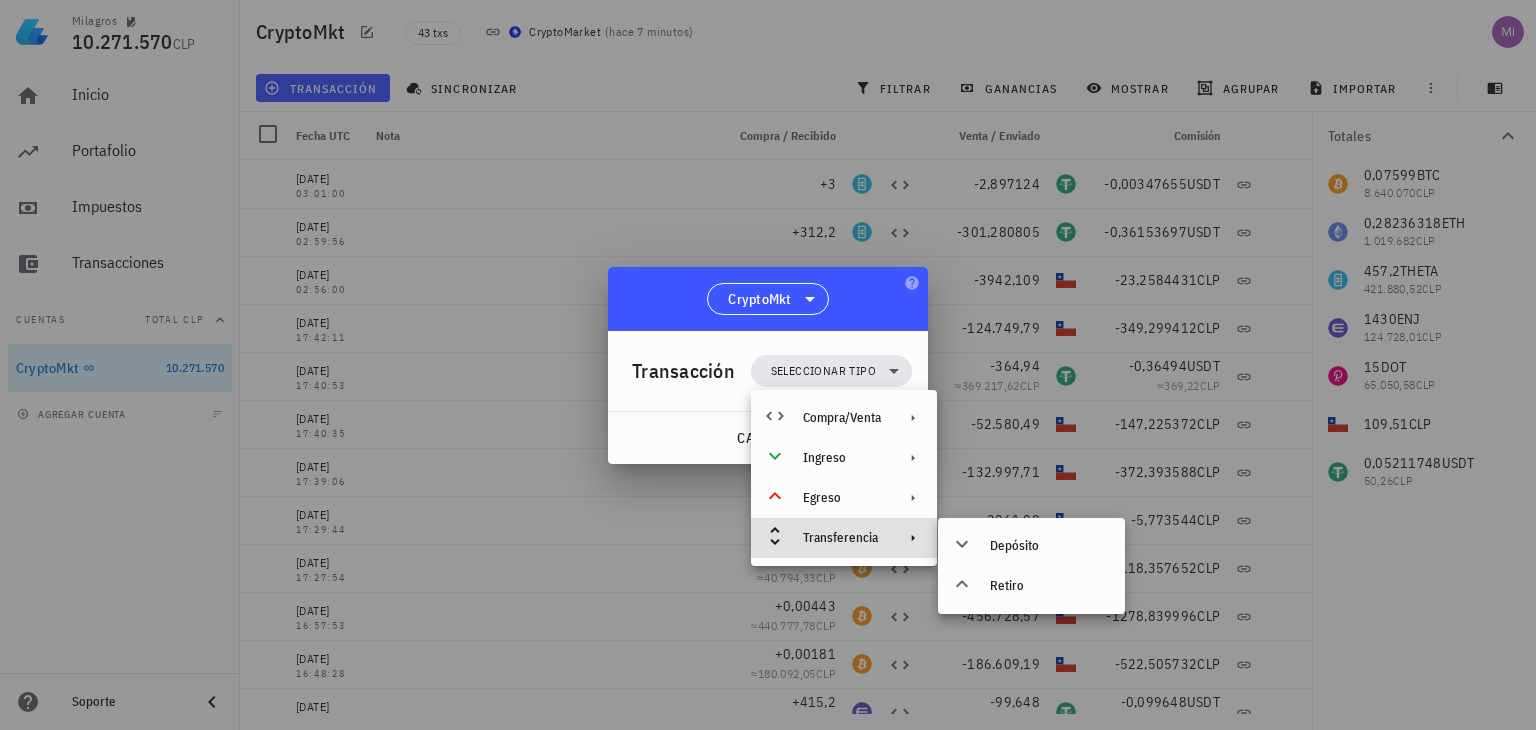 click on "CryptoMkt" at bounding box center (768, 299) 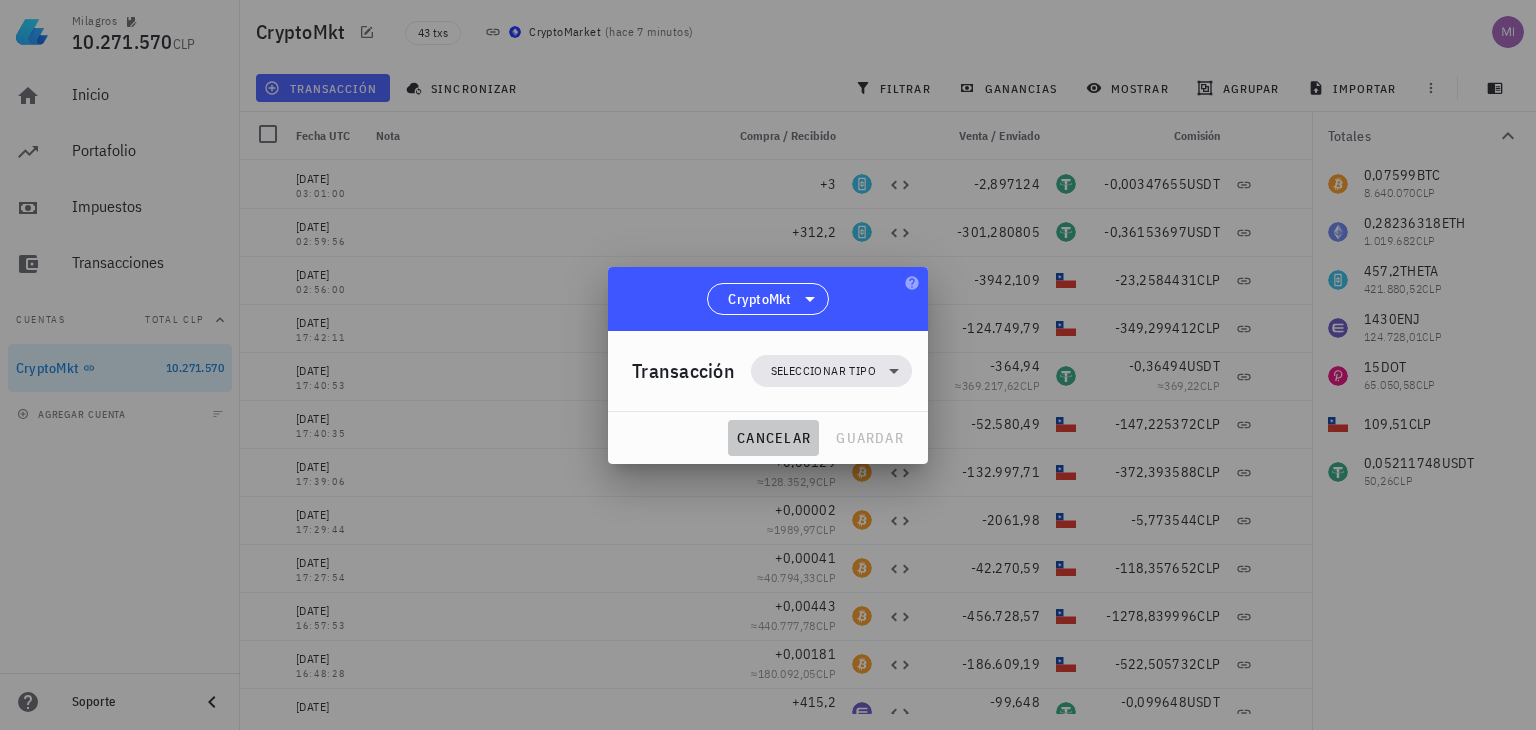 click on "cancelar" at bounding box center [773, 438] 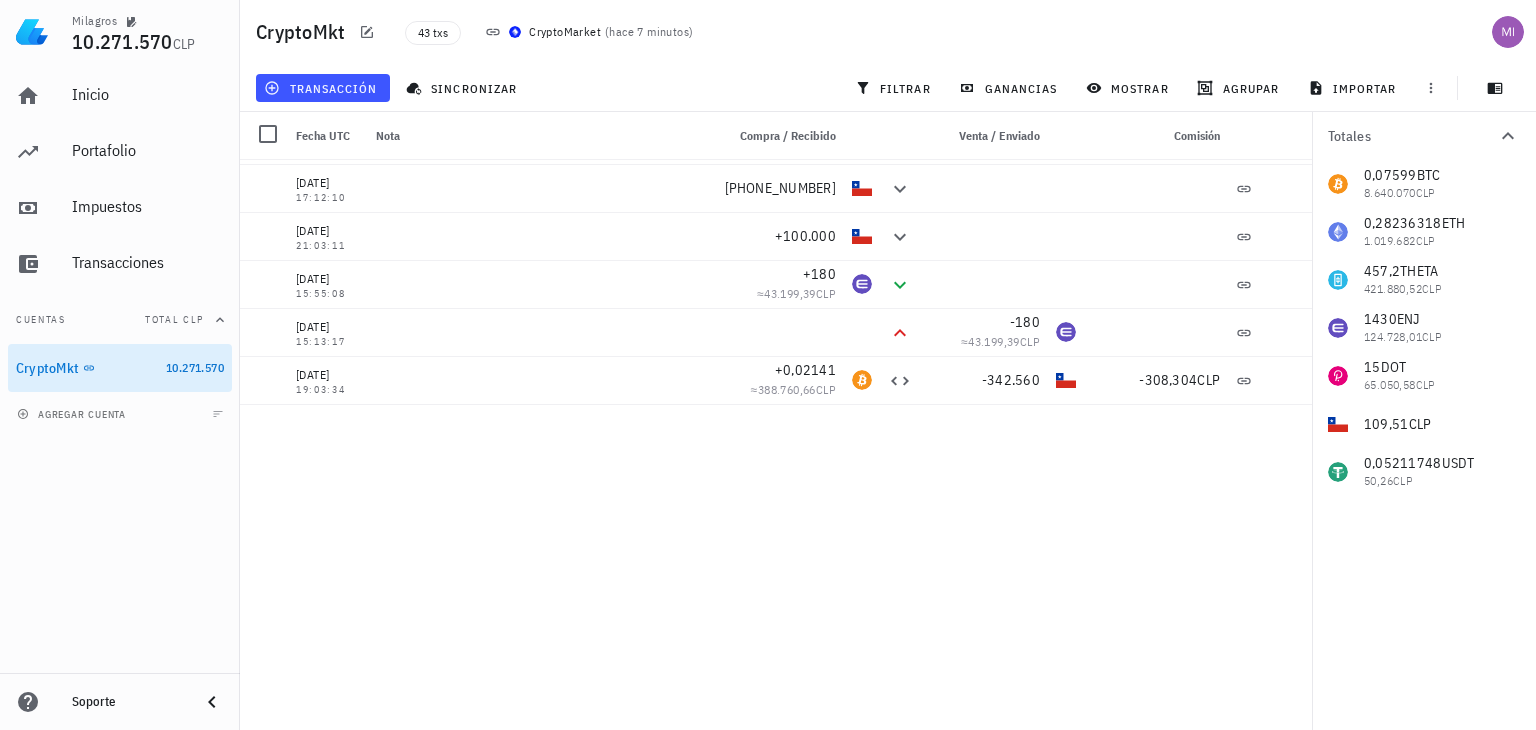 scroll, scrollTop: 184, scrollLeft: 0, axis: vertical 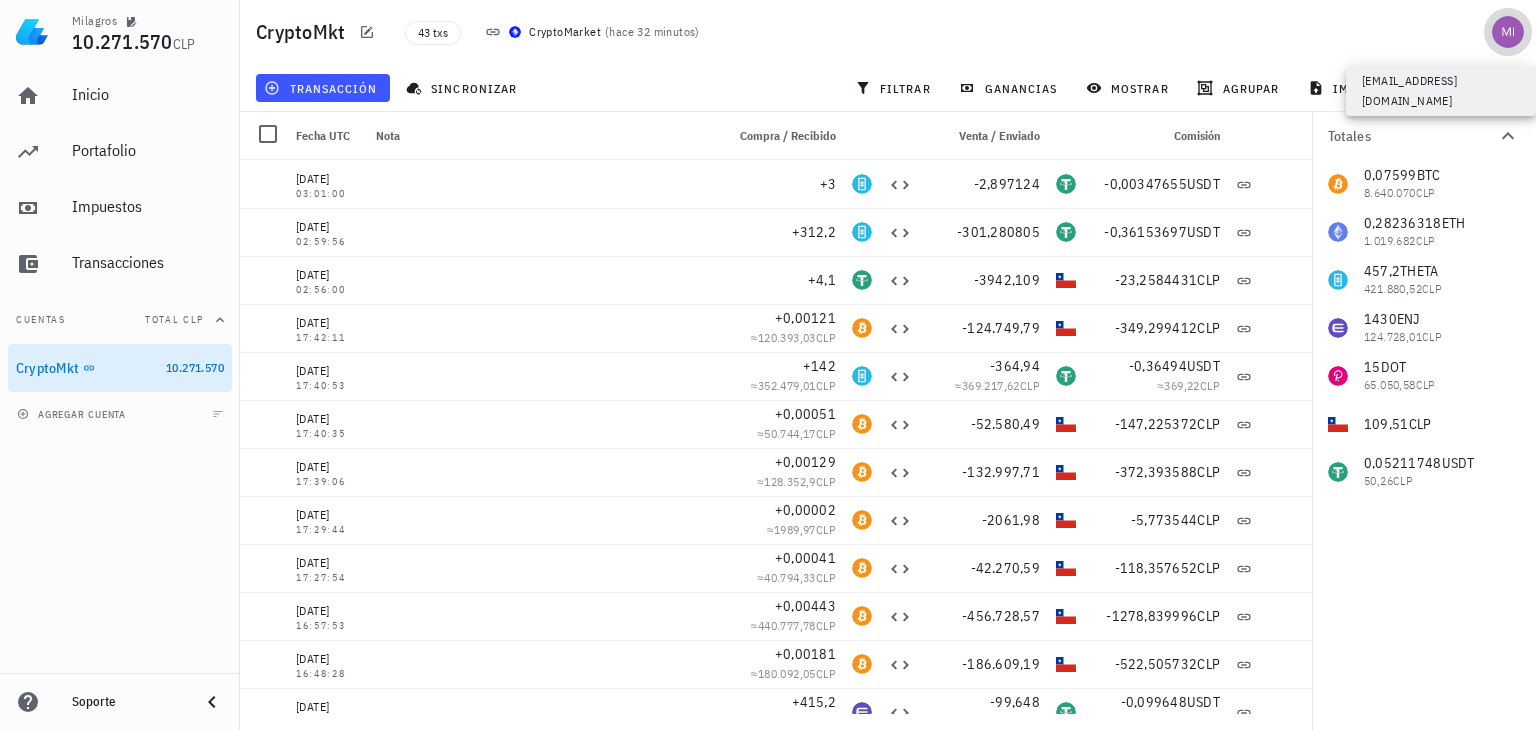click at bounding box center [1508, 32] 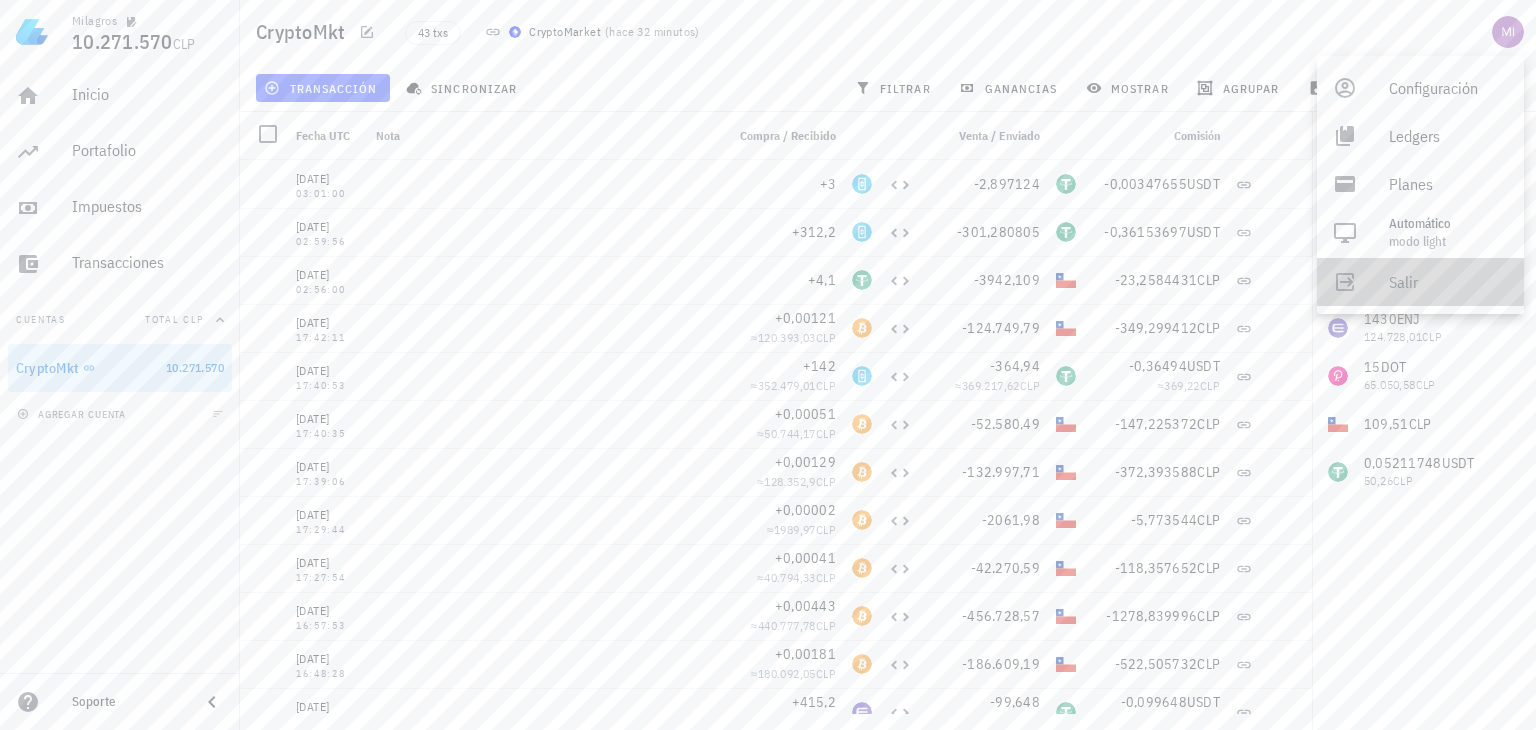 click on "Salir" at bounding box center [1448, 282] 